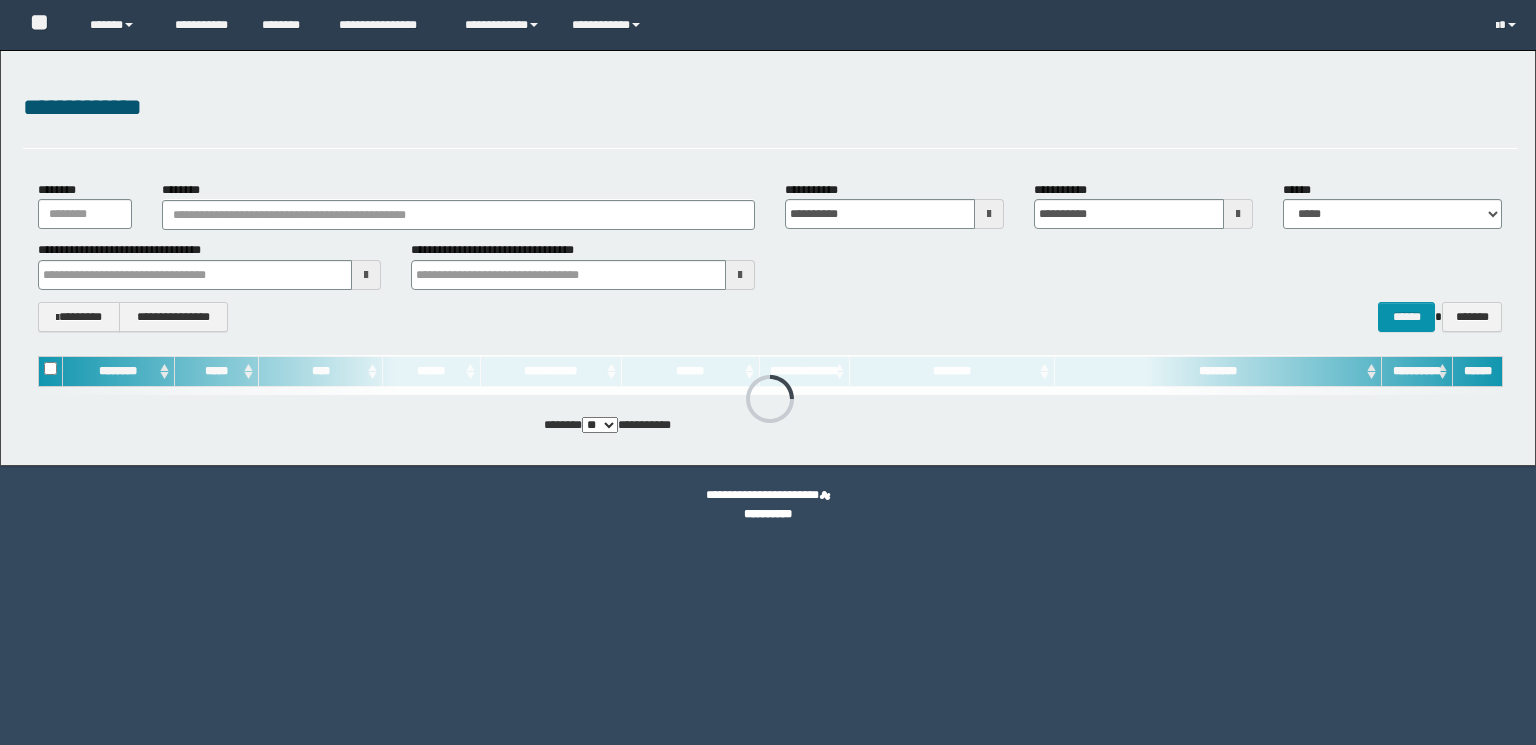 scroll, scrollTop: 0, scrollLeft: 0, axis: both 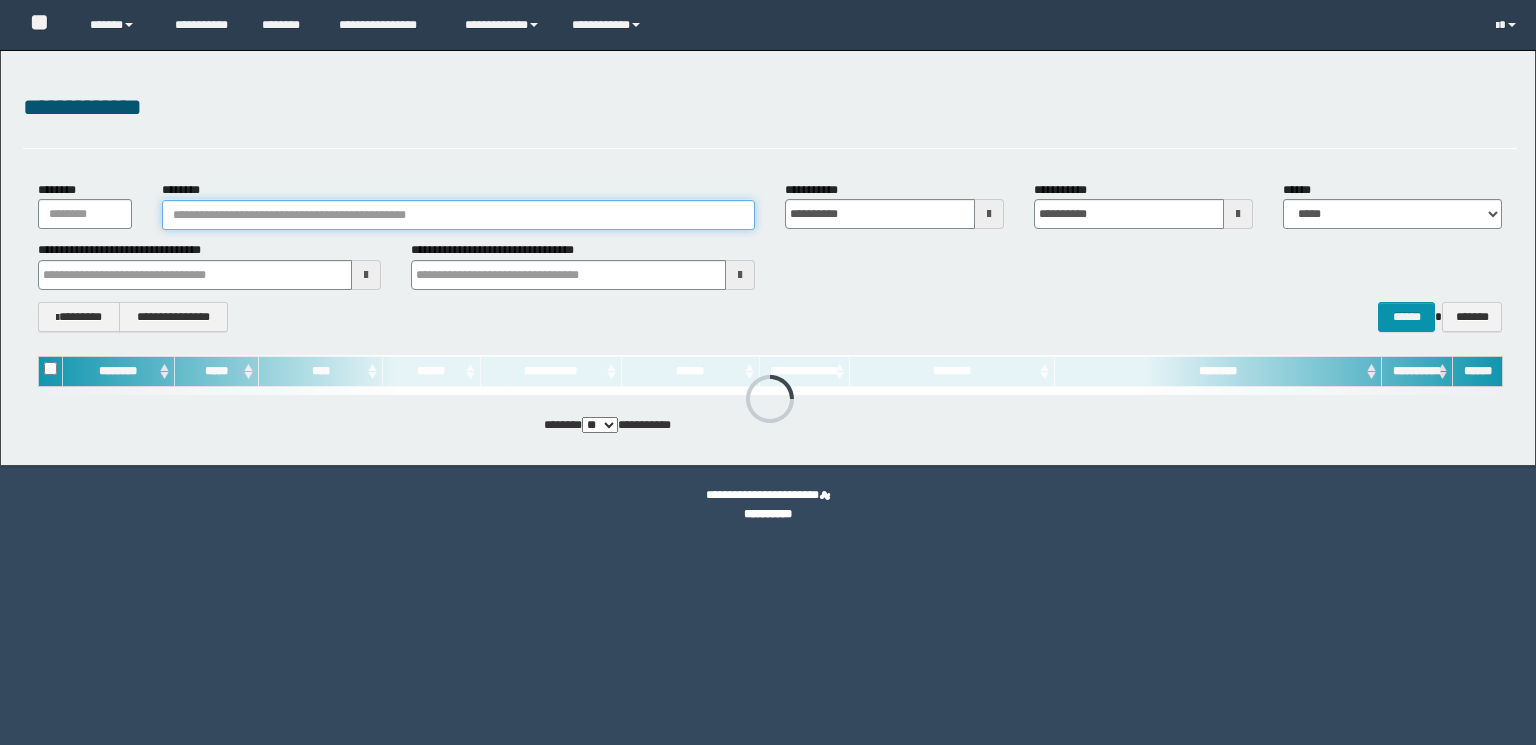 click on "********" at bounding box center [458, 215] 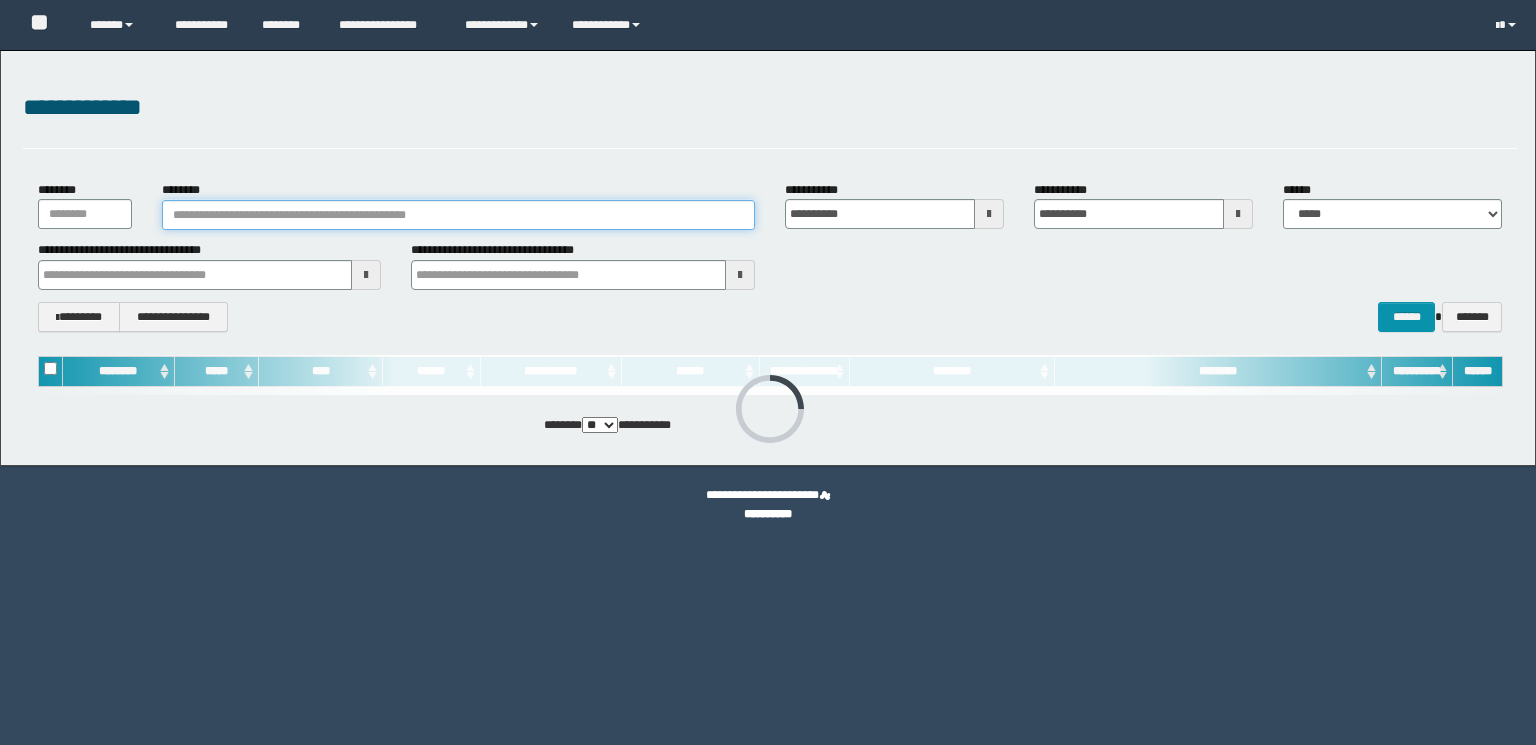 paste on "********" 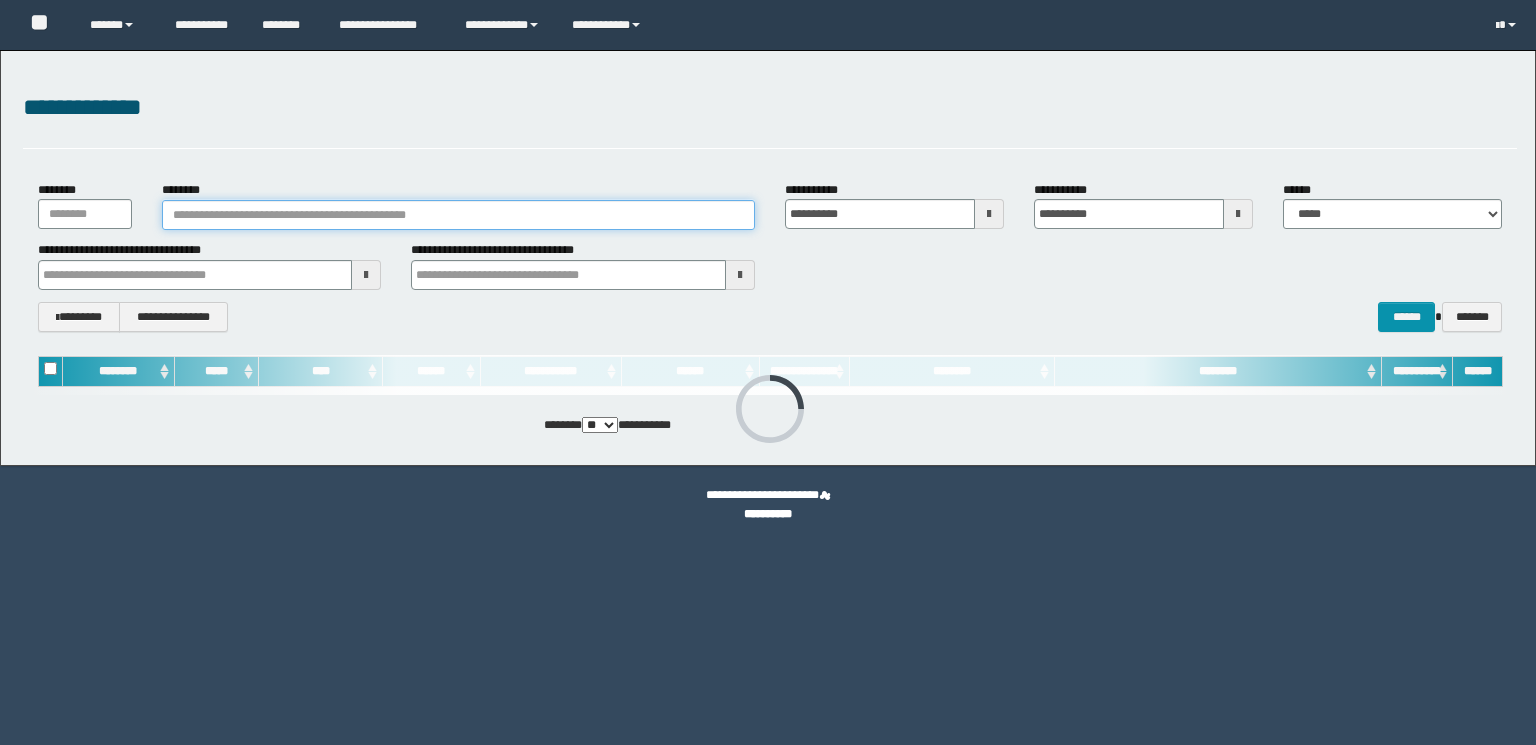 type on "********" 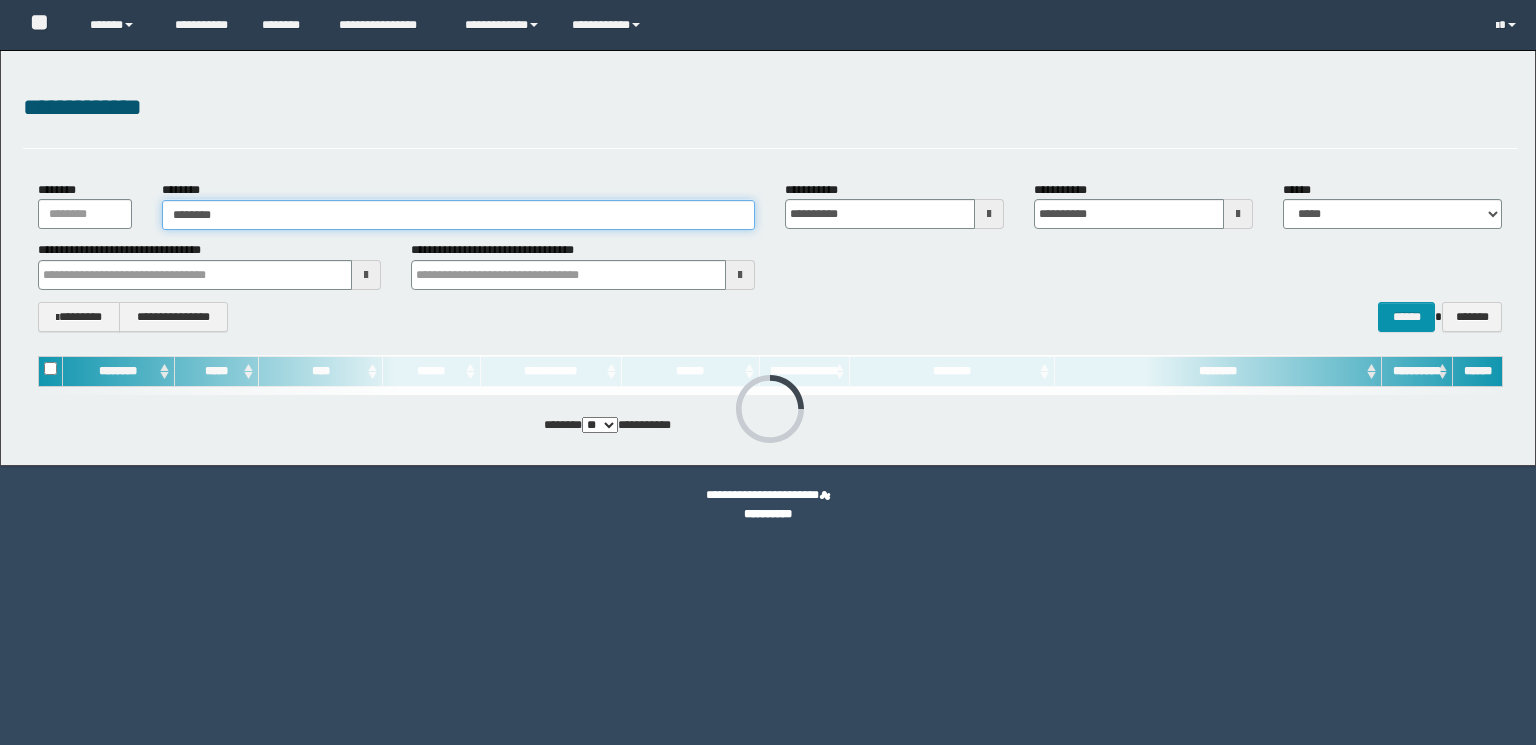 scroll, scrollTop: 0, scrollLeft: 0, axis: both 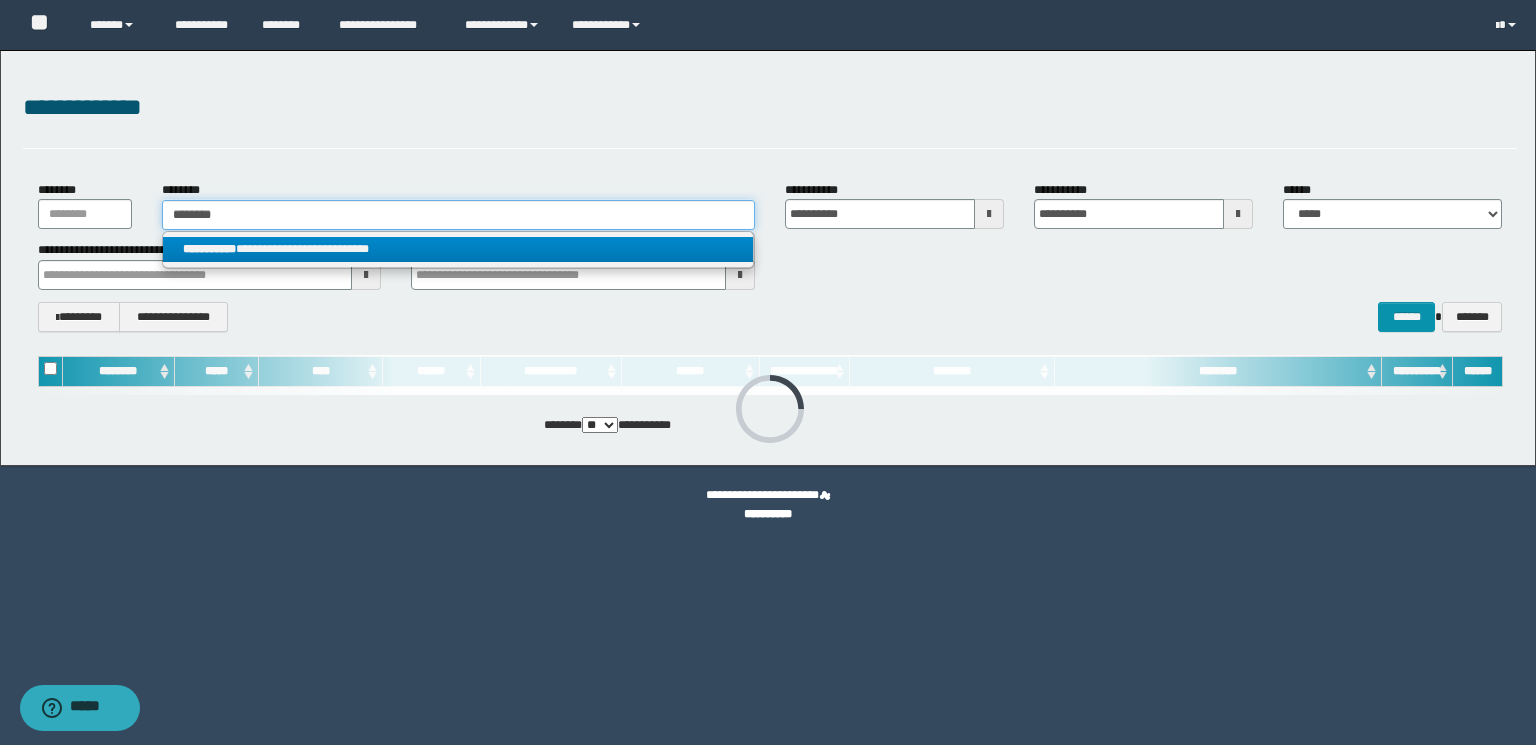 type on "********" 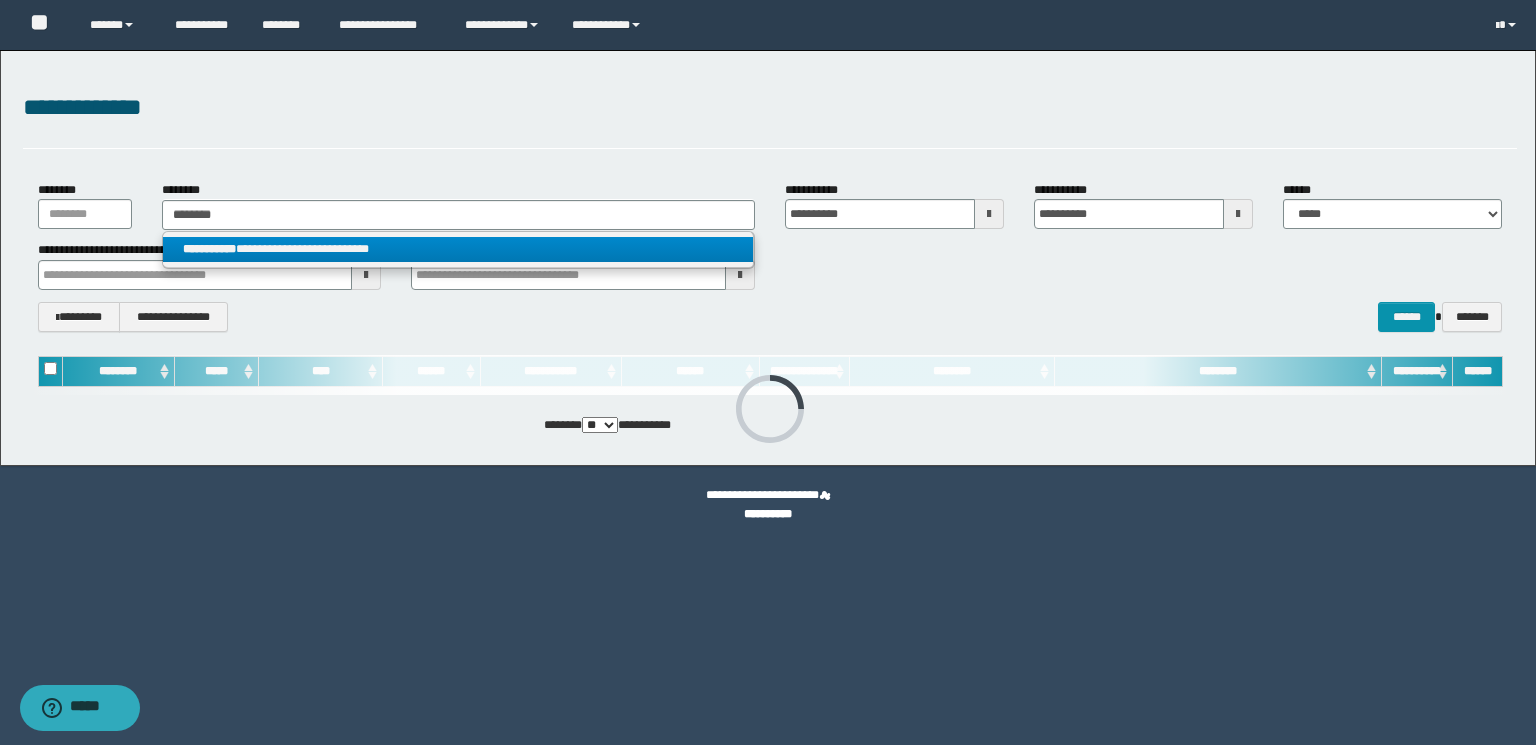 click on "**********" at bounding box center (458, 249) 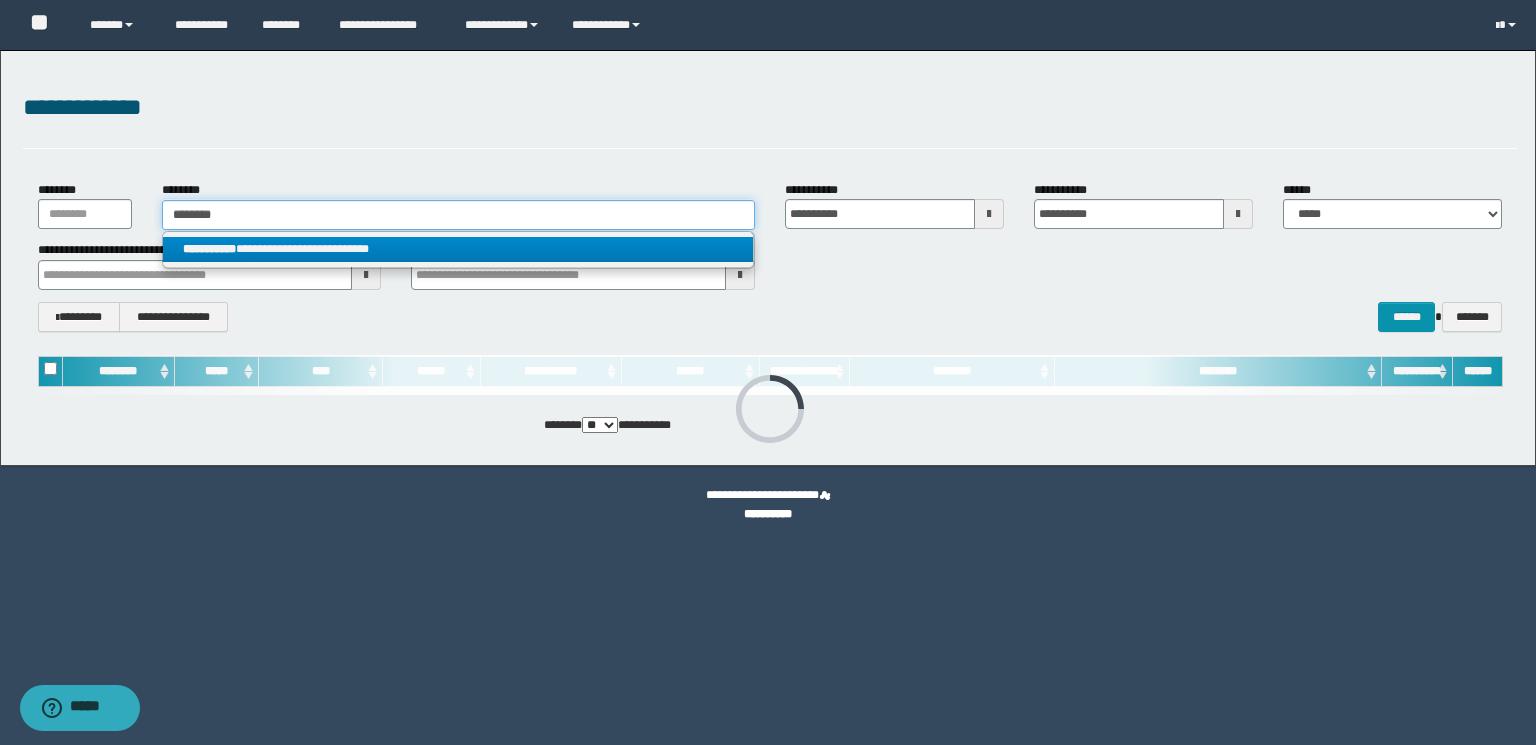 type 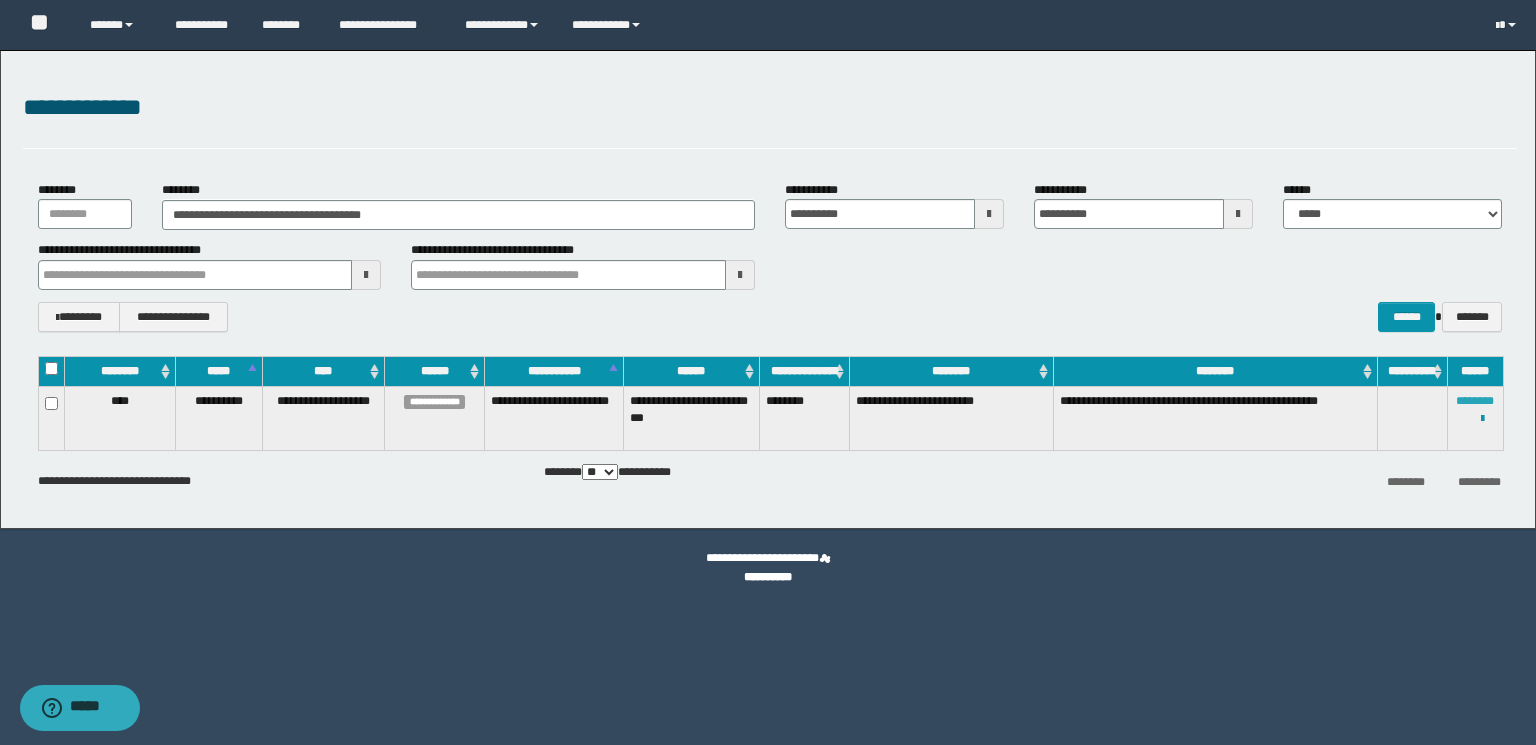 click on "********" at bounding box center (1475, 401) 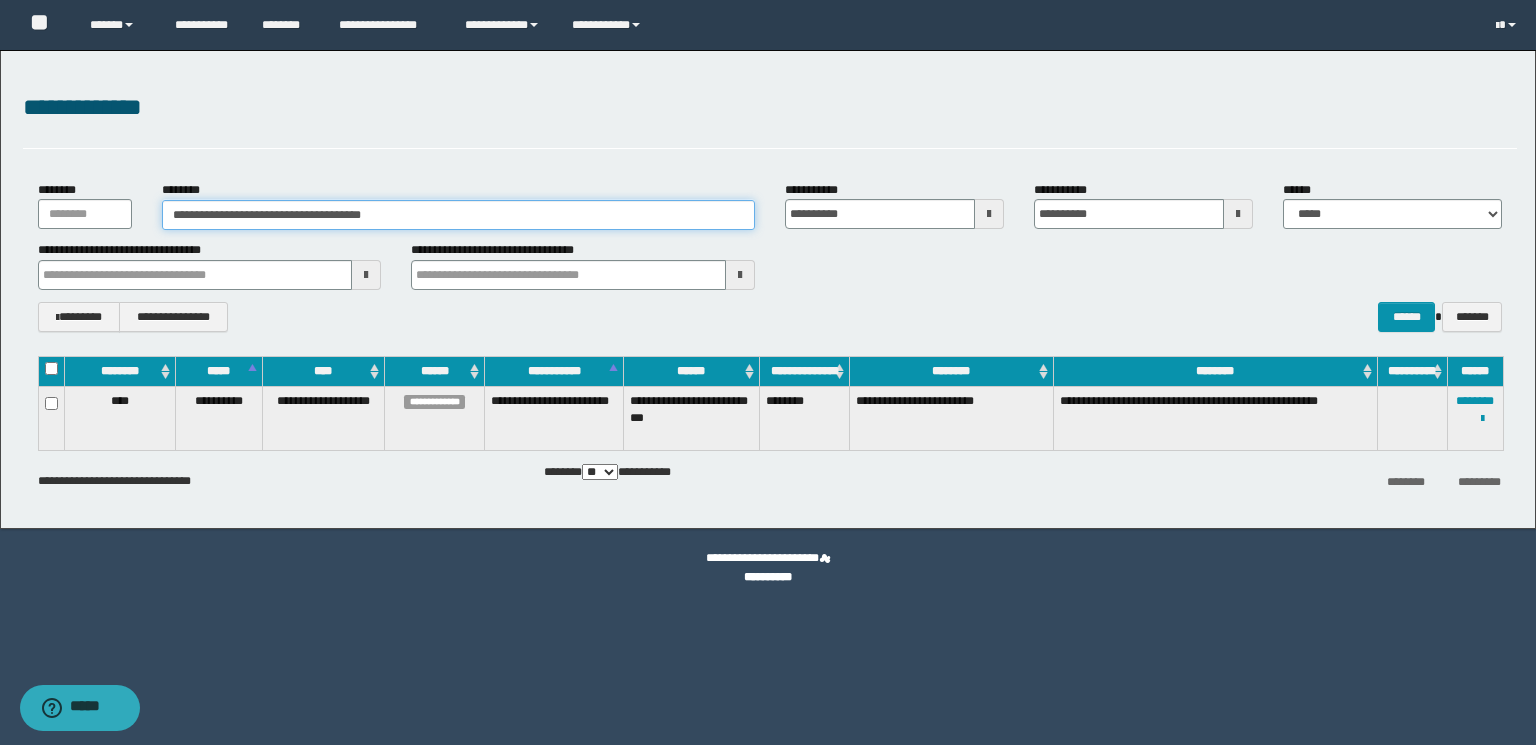 drag, startPoint x: 460, startPoint y: 216, endPoint x: 0, endPoint y: 214, distance: 460.00433 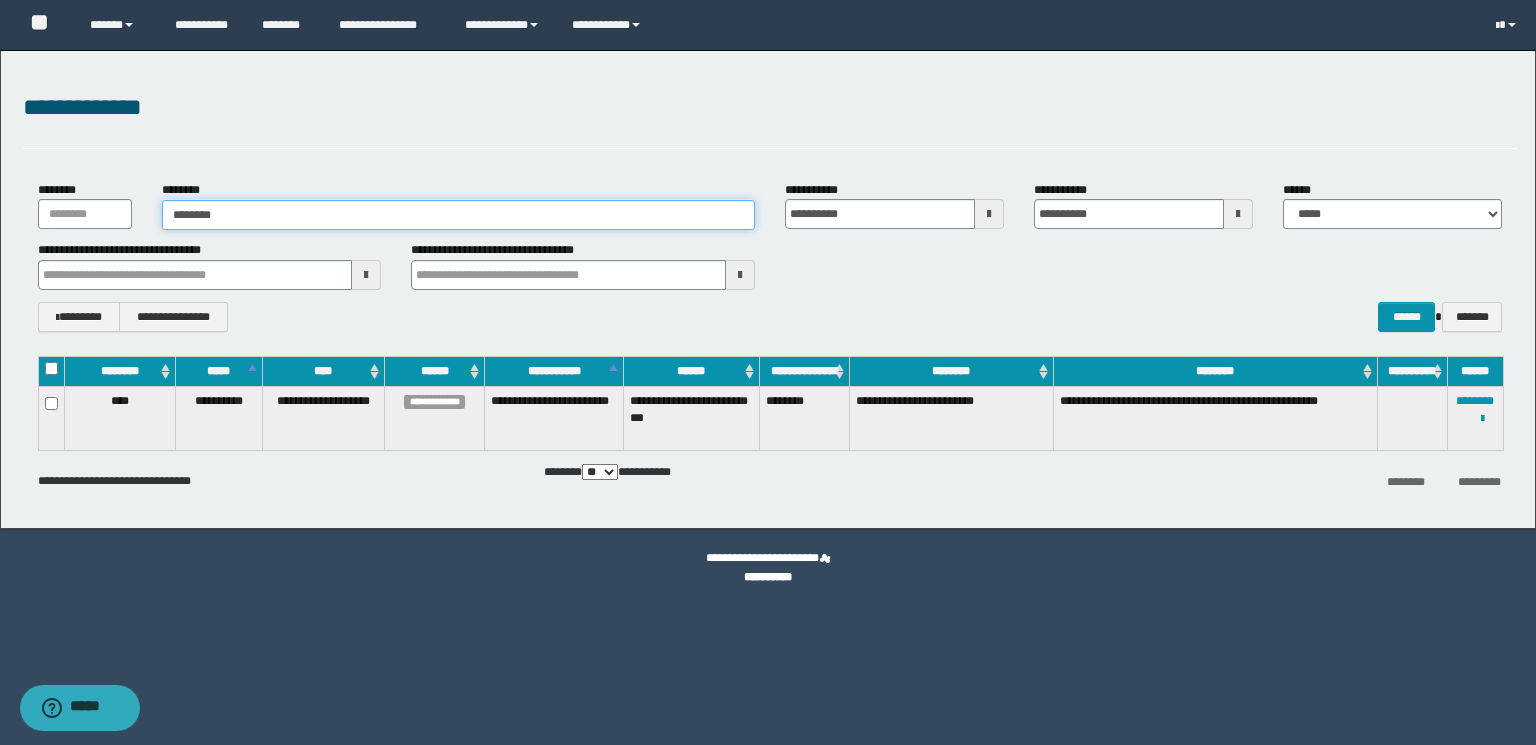 type on "********" 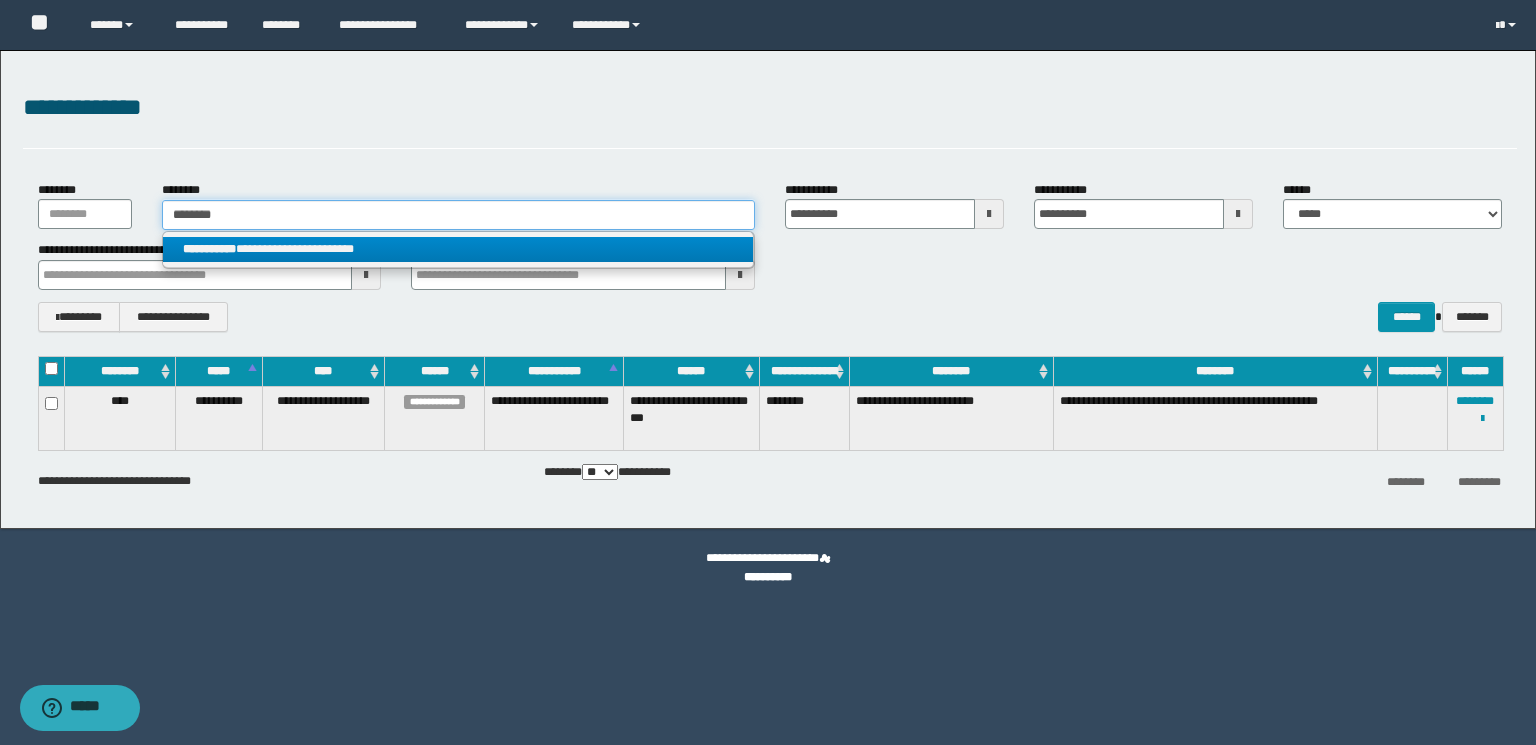 type on "********" 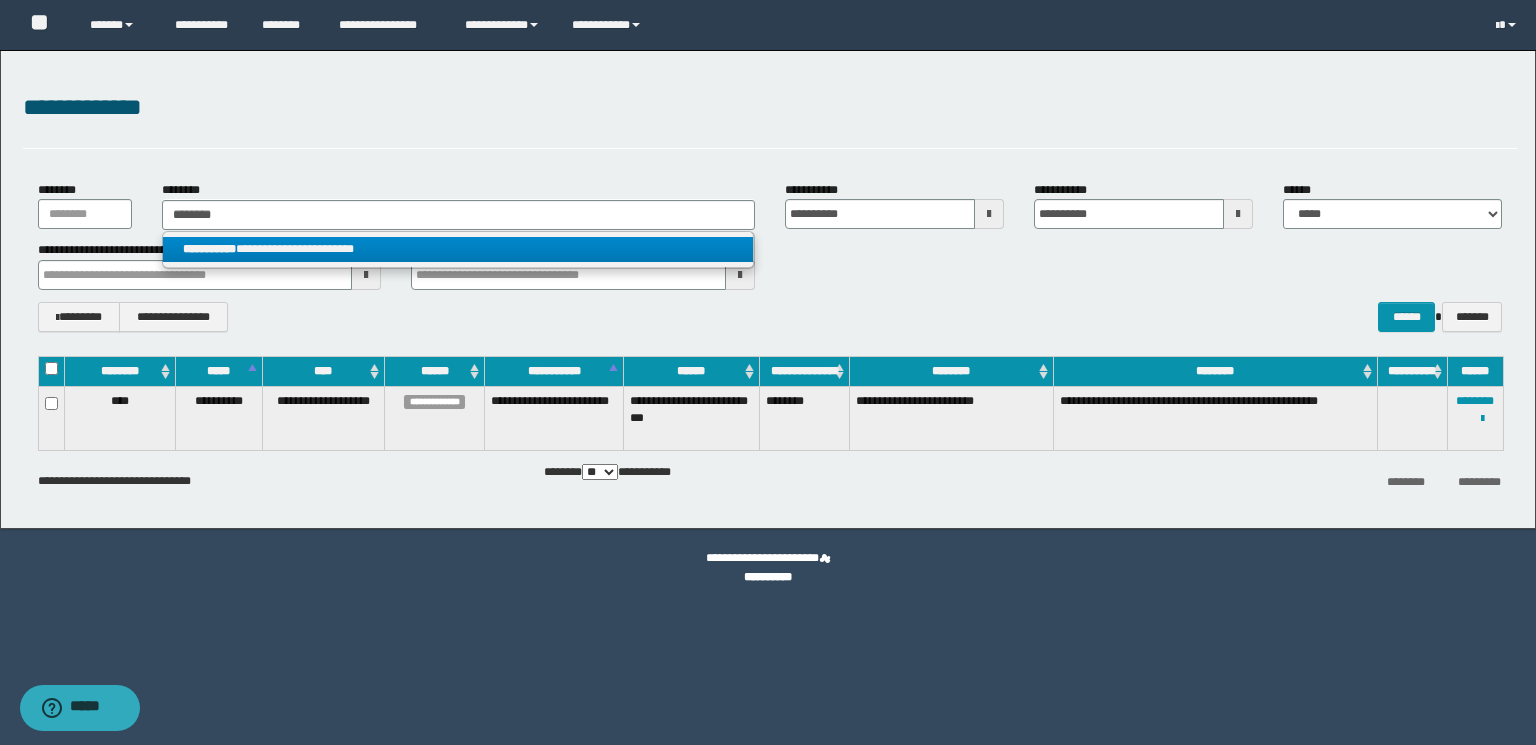 click on "**********" at bounding box center [458, 249] 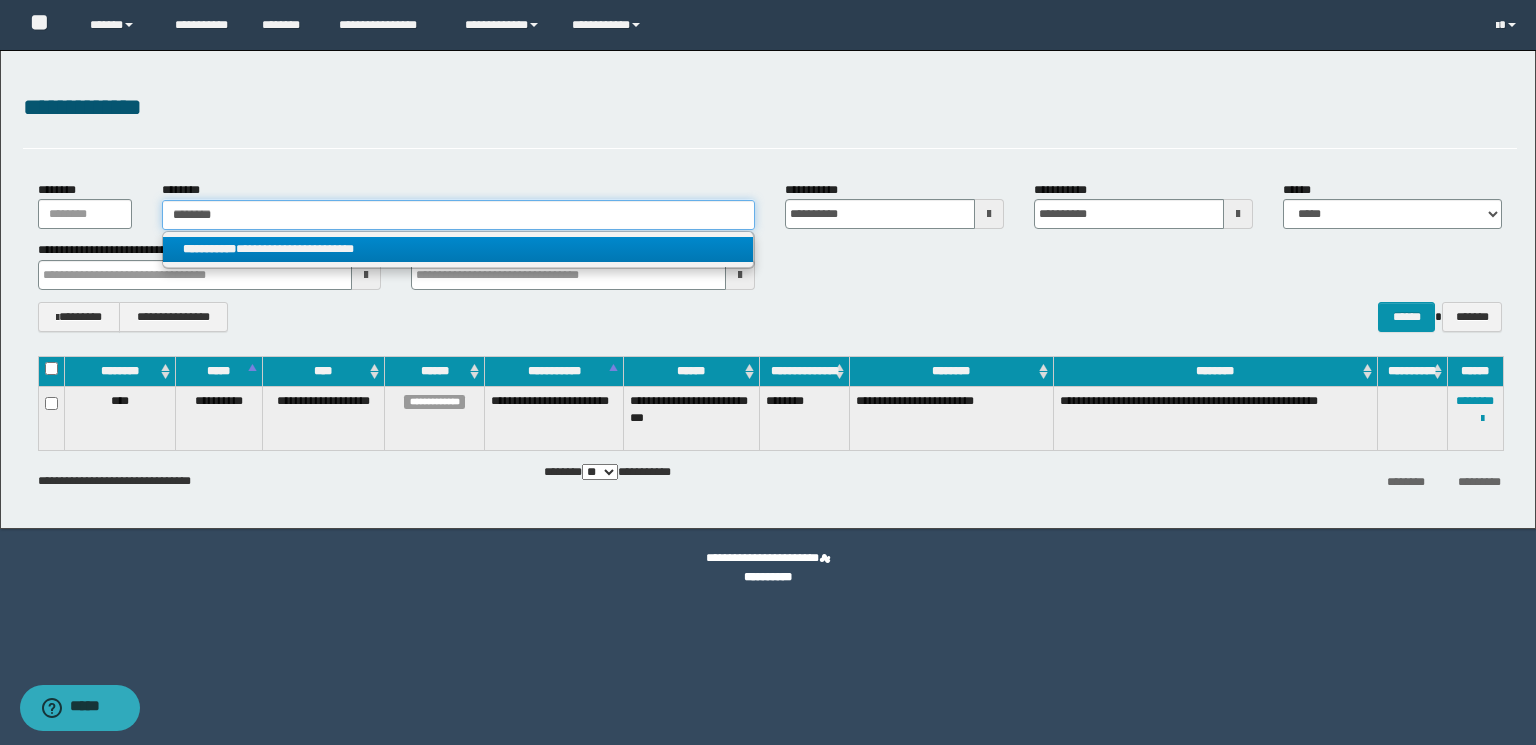 type 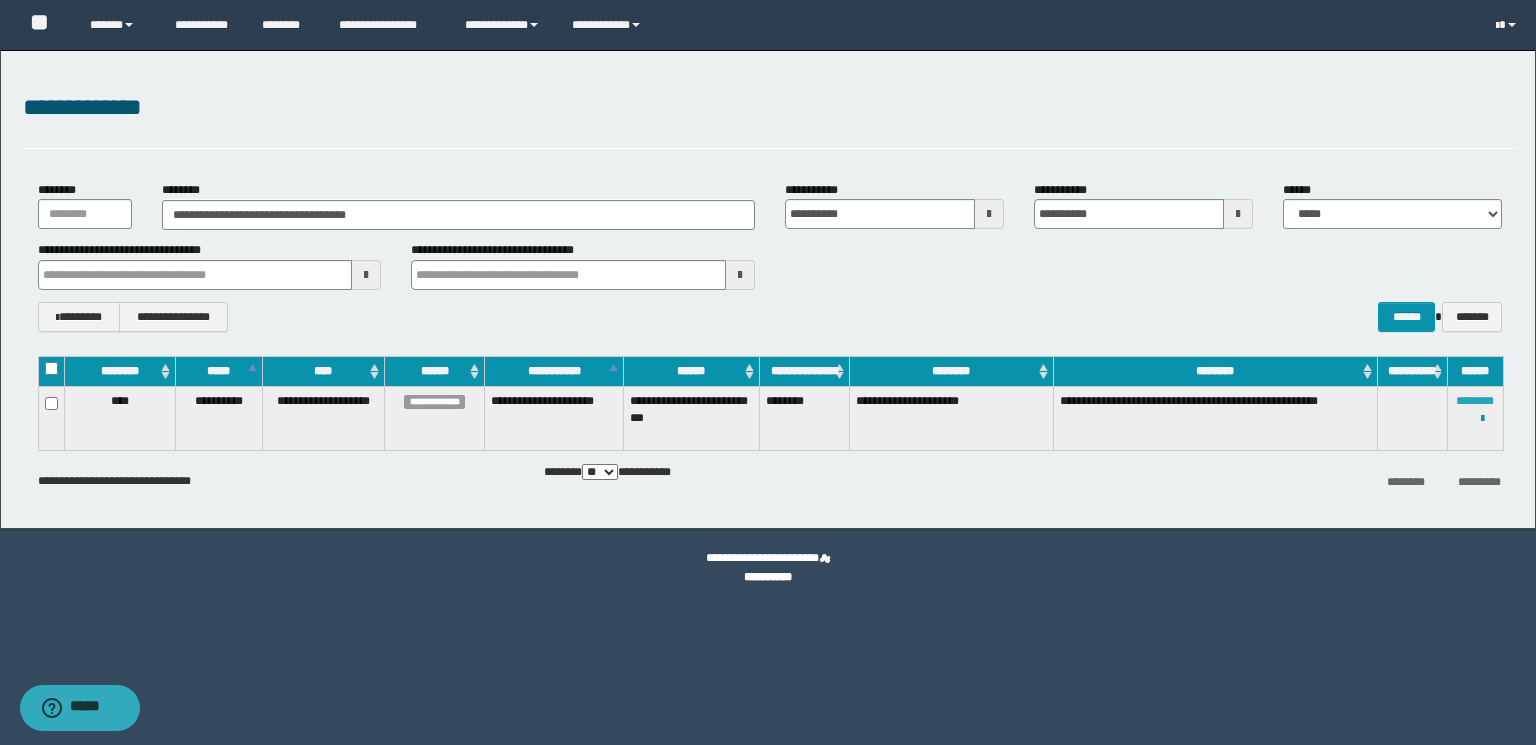 click on "********" at bounding box center [1475, 401] 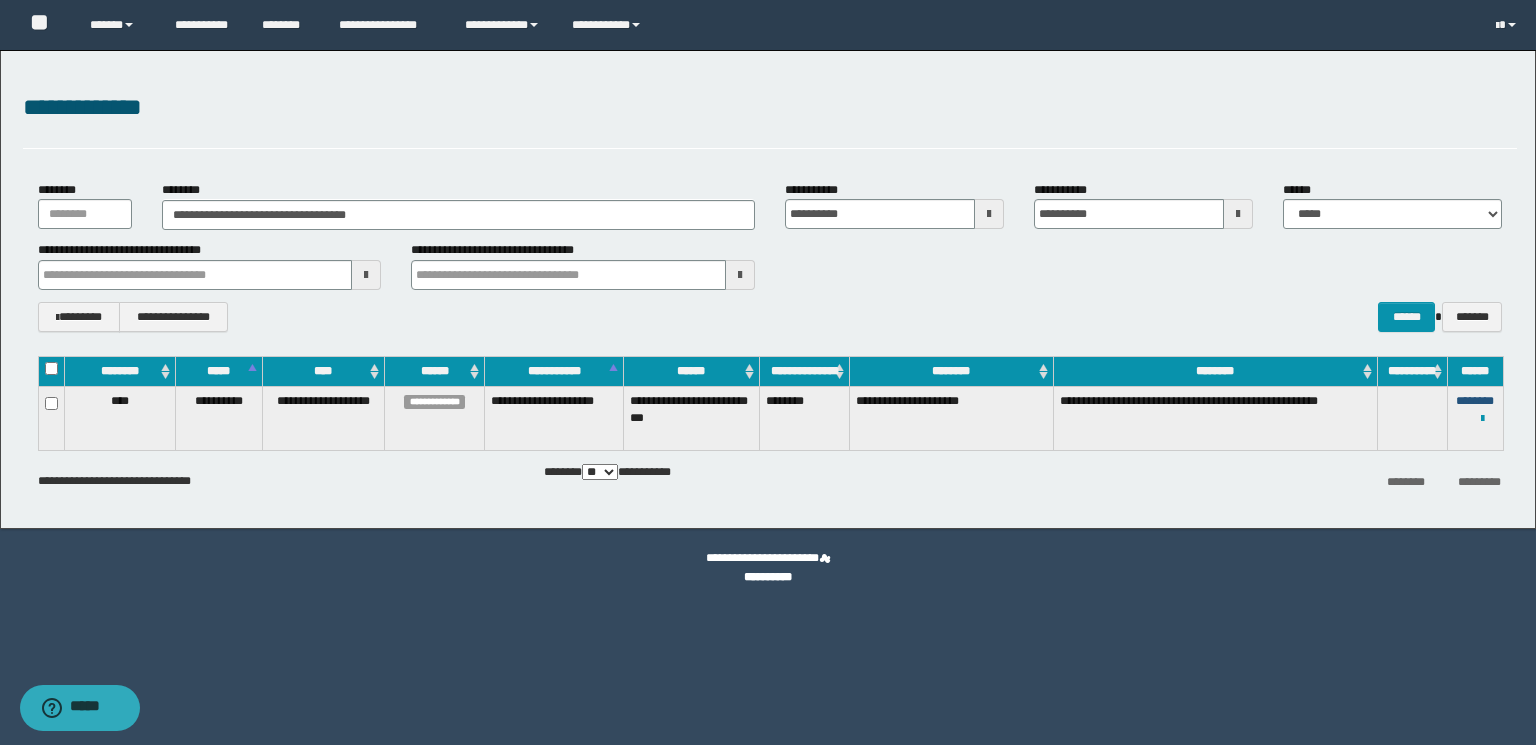 click on "********" at bounding box center (1475, 401) 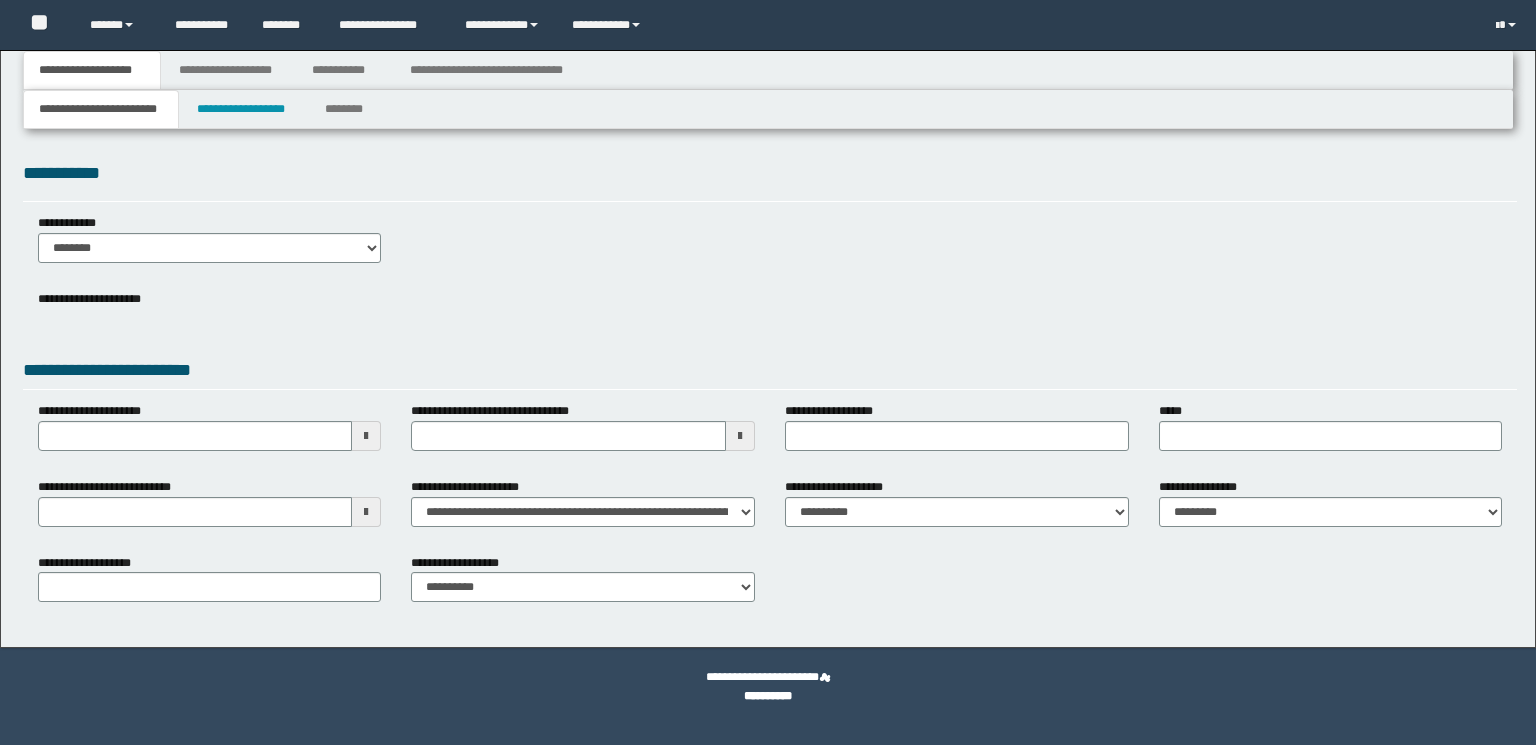 scroll, scrollTop: 0, scrollLeft: 0, axis: both 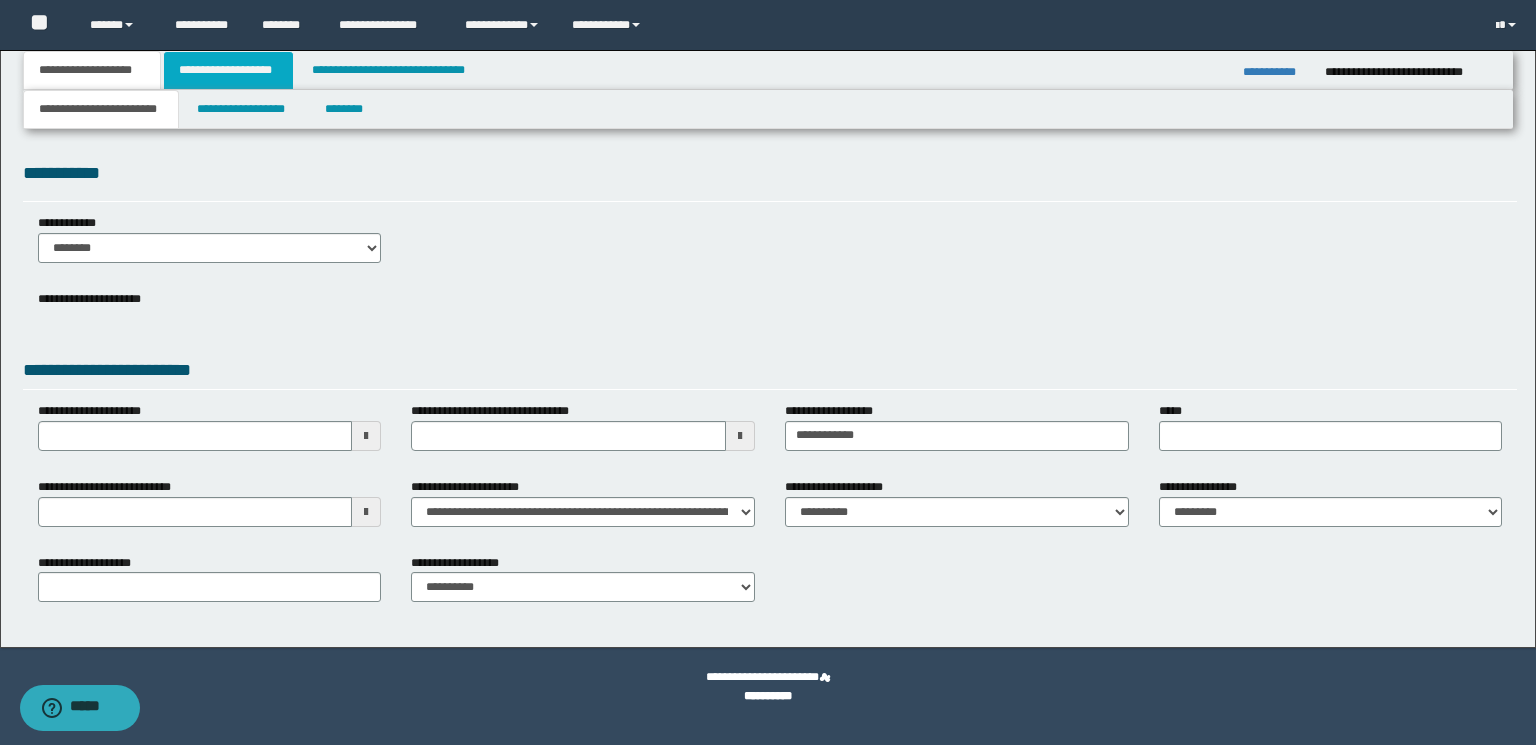 click on "**********" at bounding box center [228, 70] 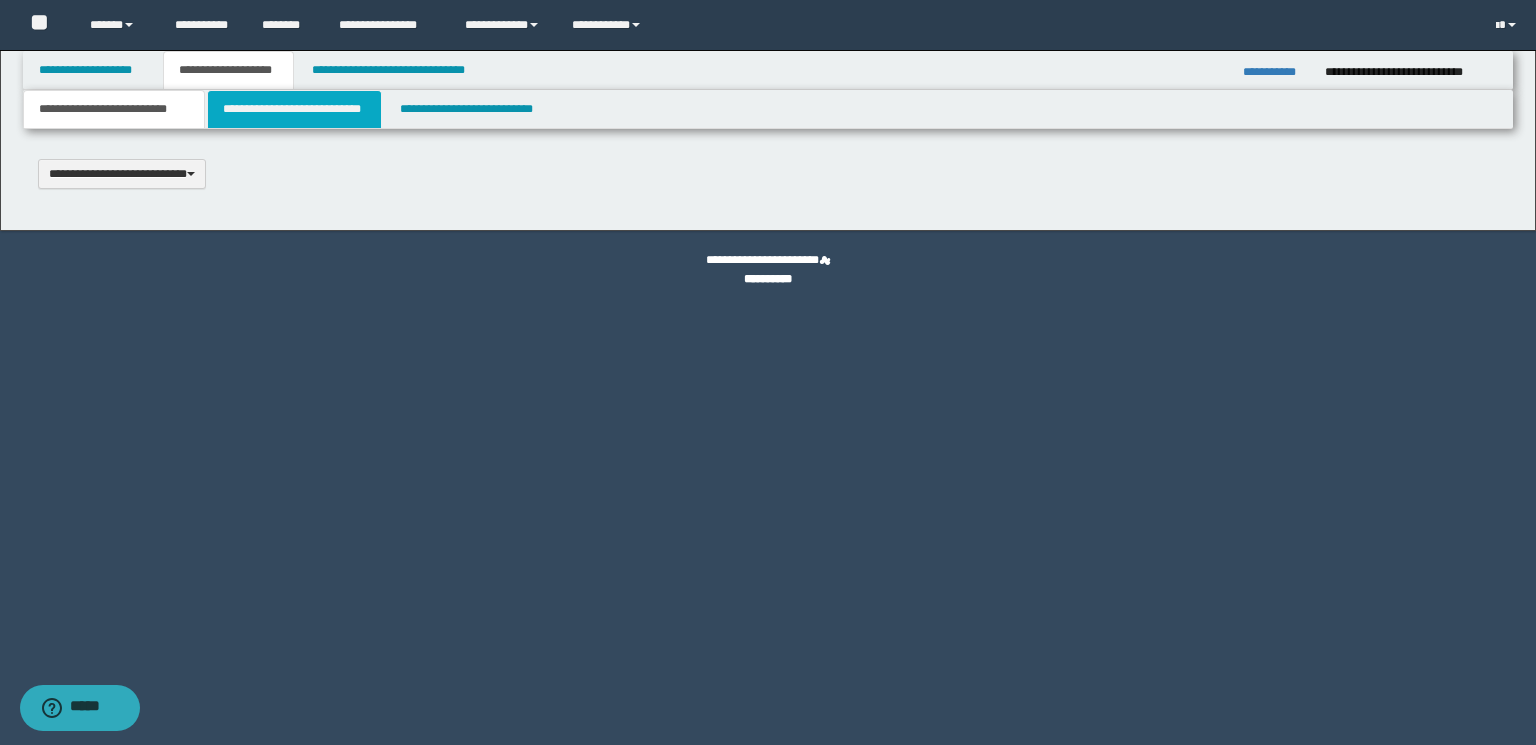 type 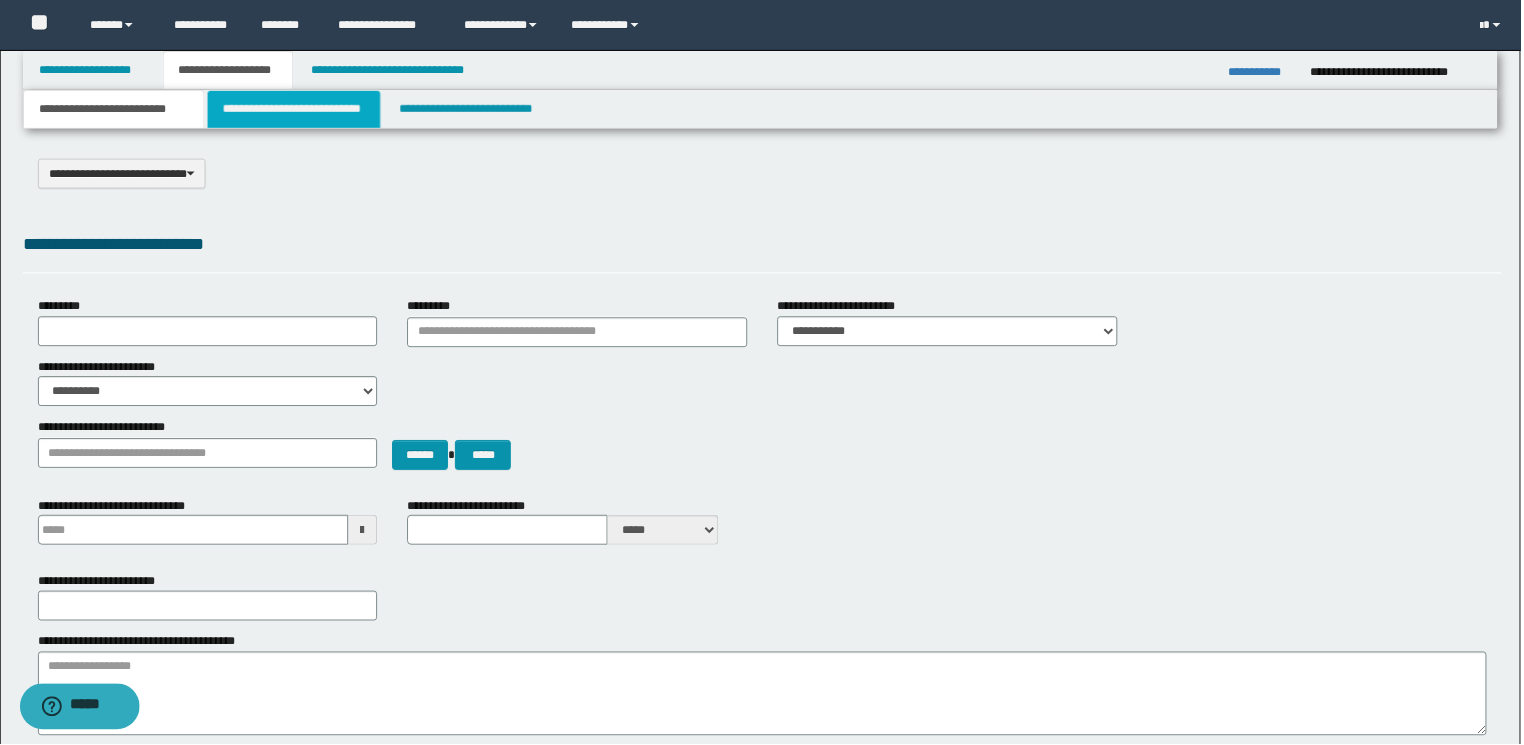 click on "**********" at bounding box center (294, 109) 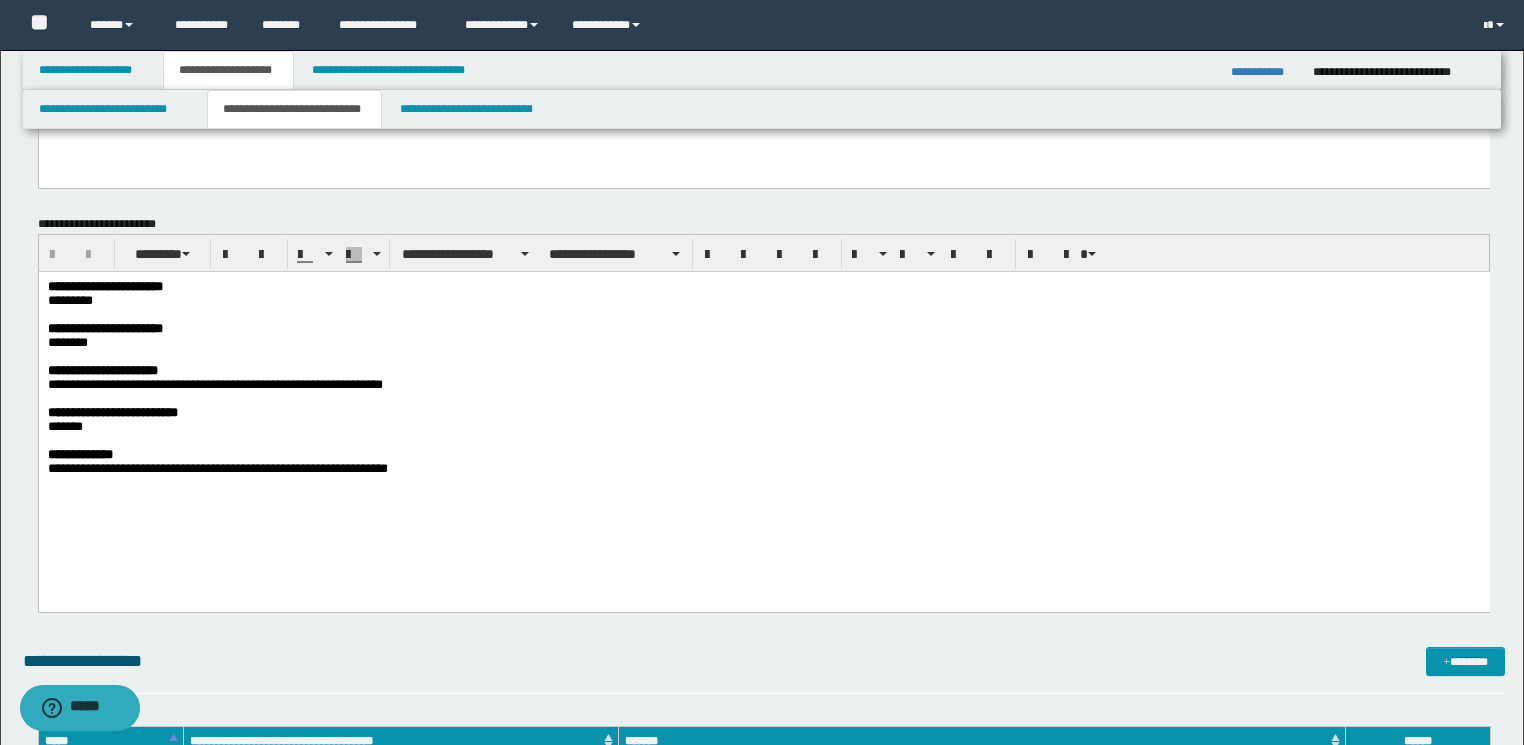 scroll, scrollTop: 1360, scrollLeft: 0, axis: vertical 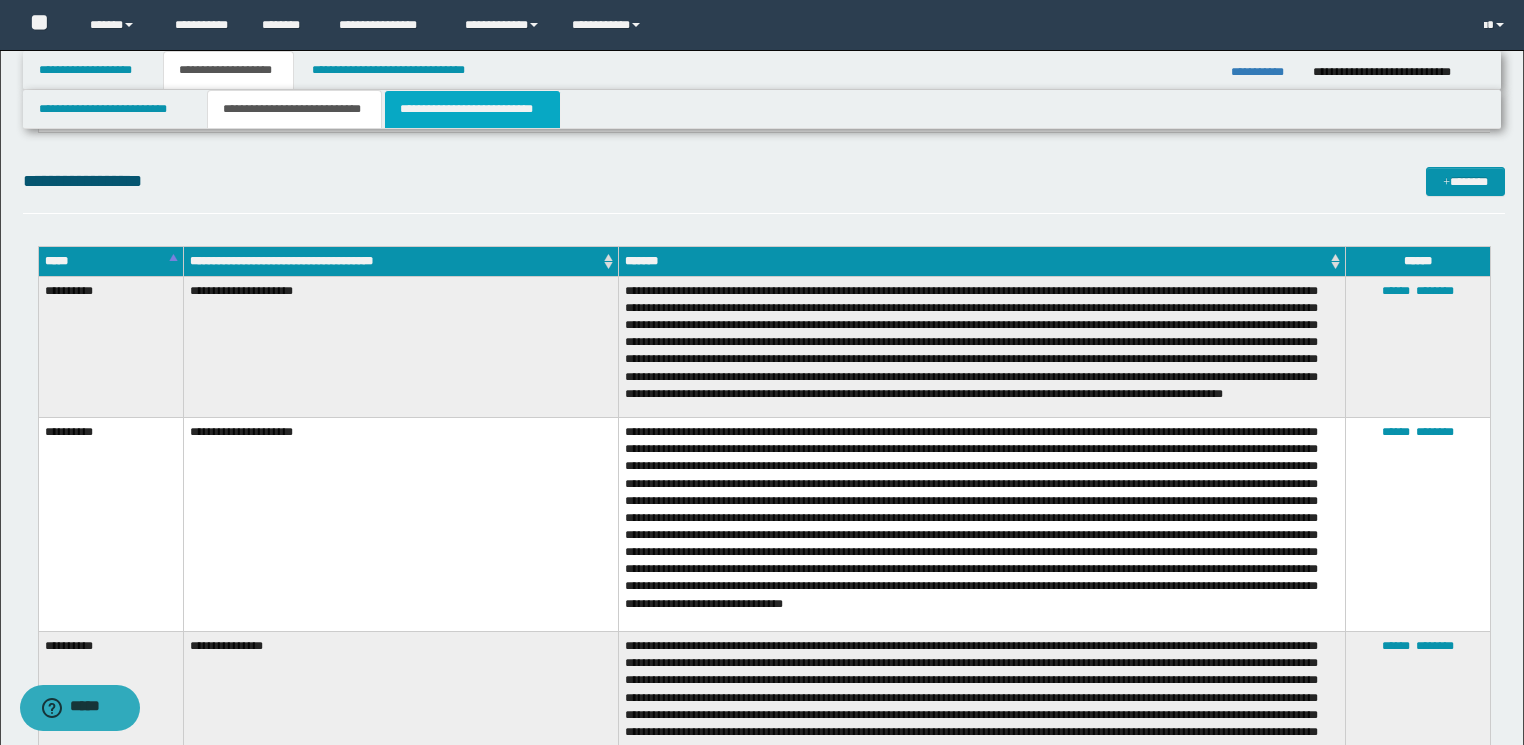 click on "**********" at bounding box center (472, 109) 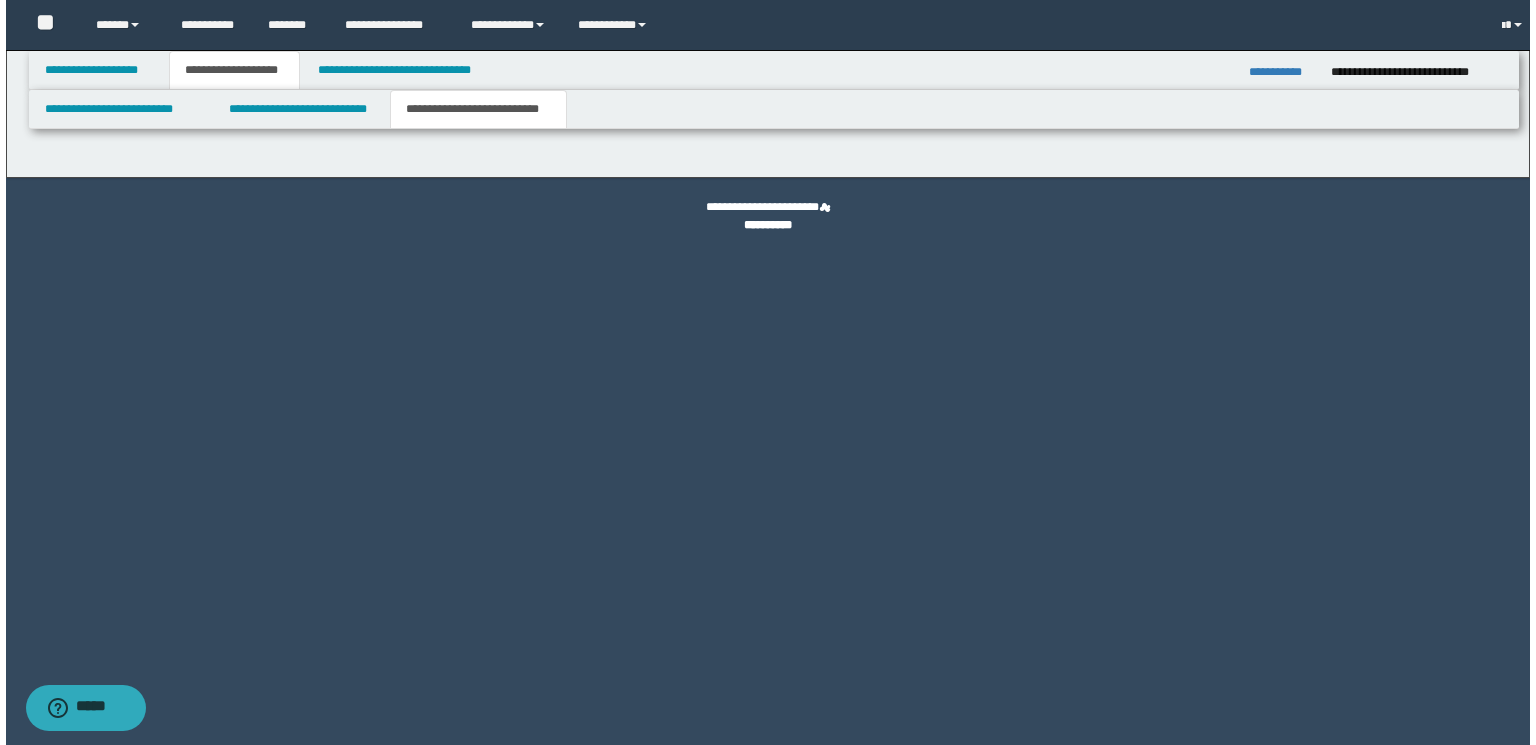 scroll, scrollTop: 0, scrollLeft: 0, axis: both 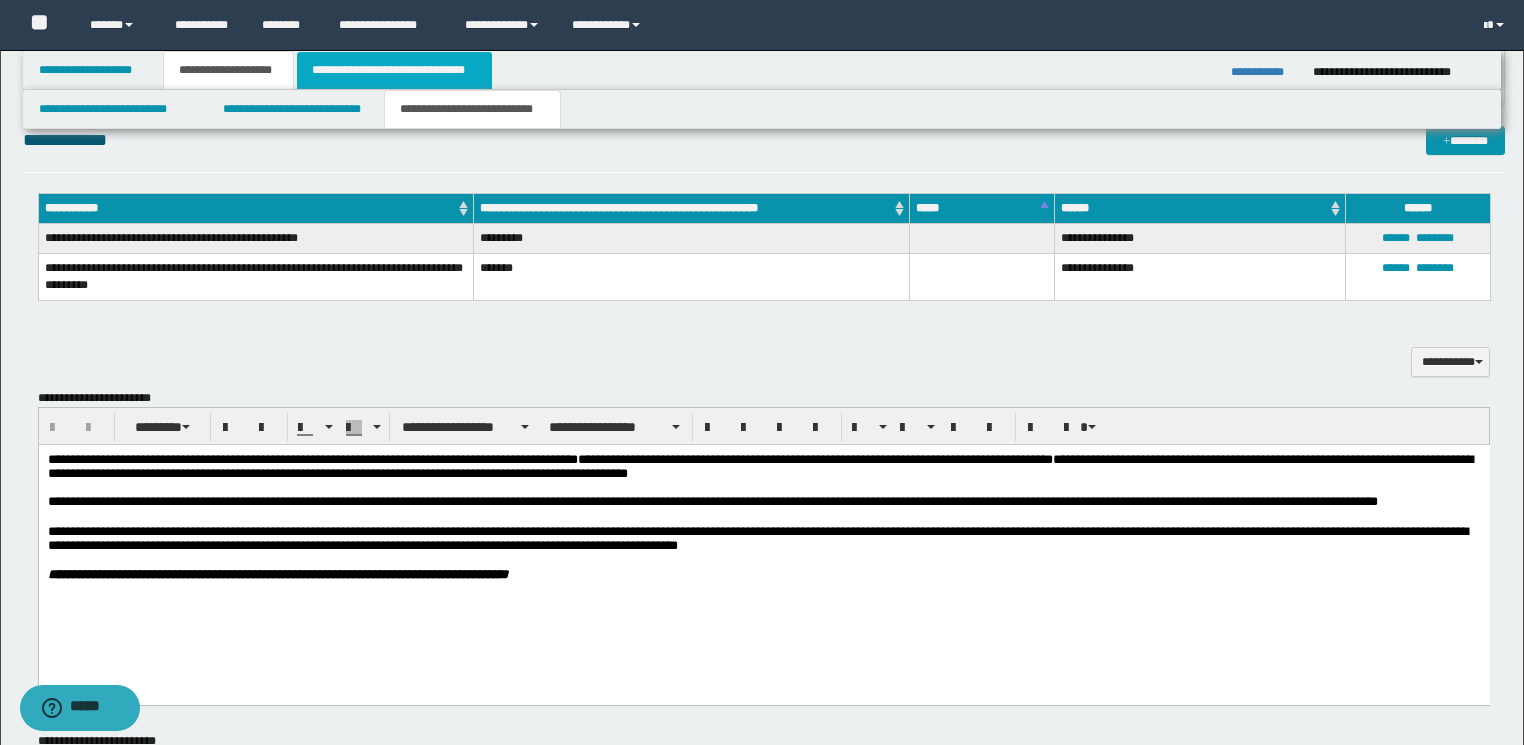 click on "**********" at bounding box center [394, 70] 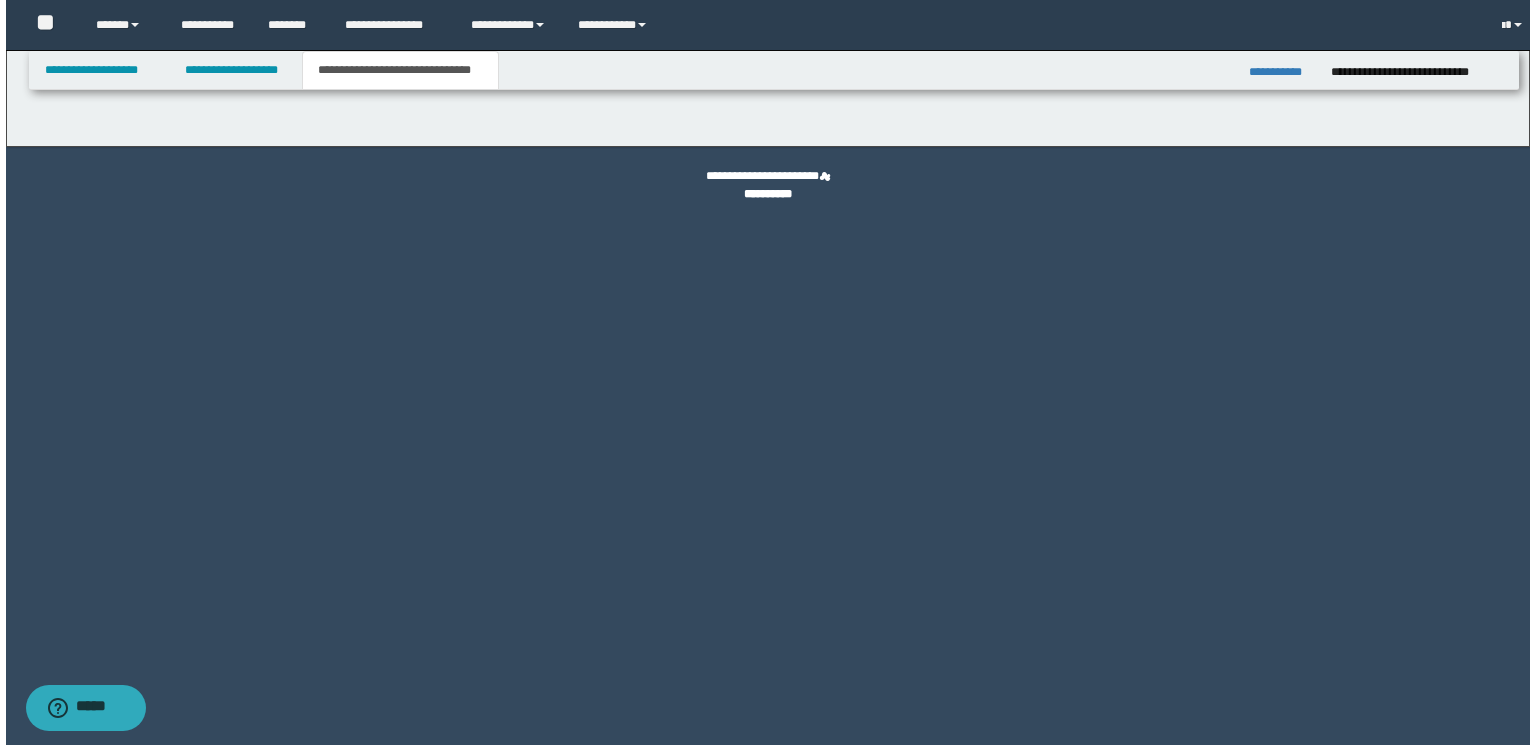 scroll, scrollTop: 0, scrollLeft: 0, axis: both 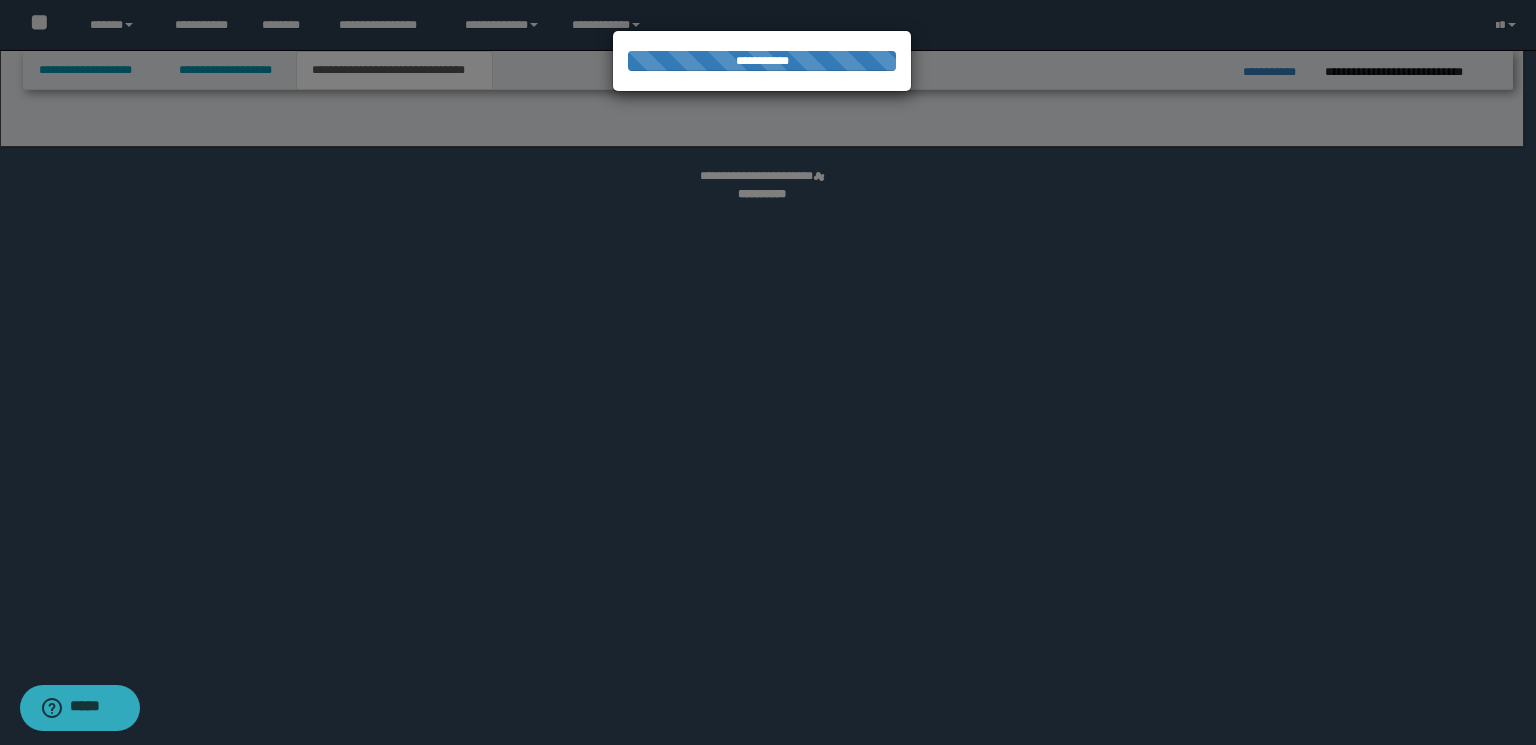 select on "*" 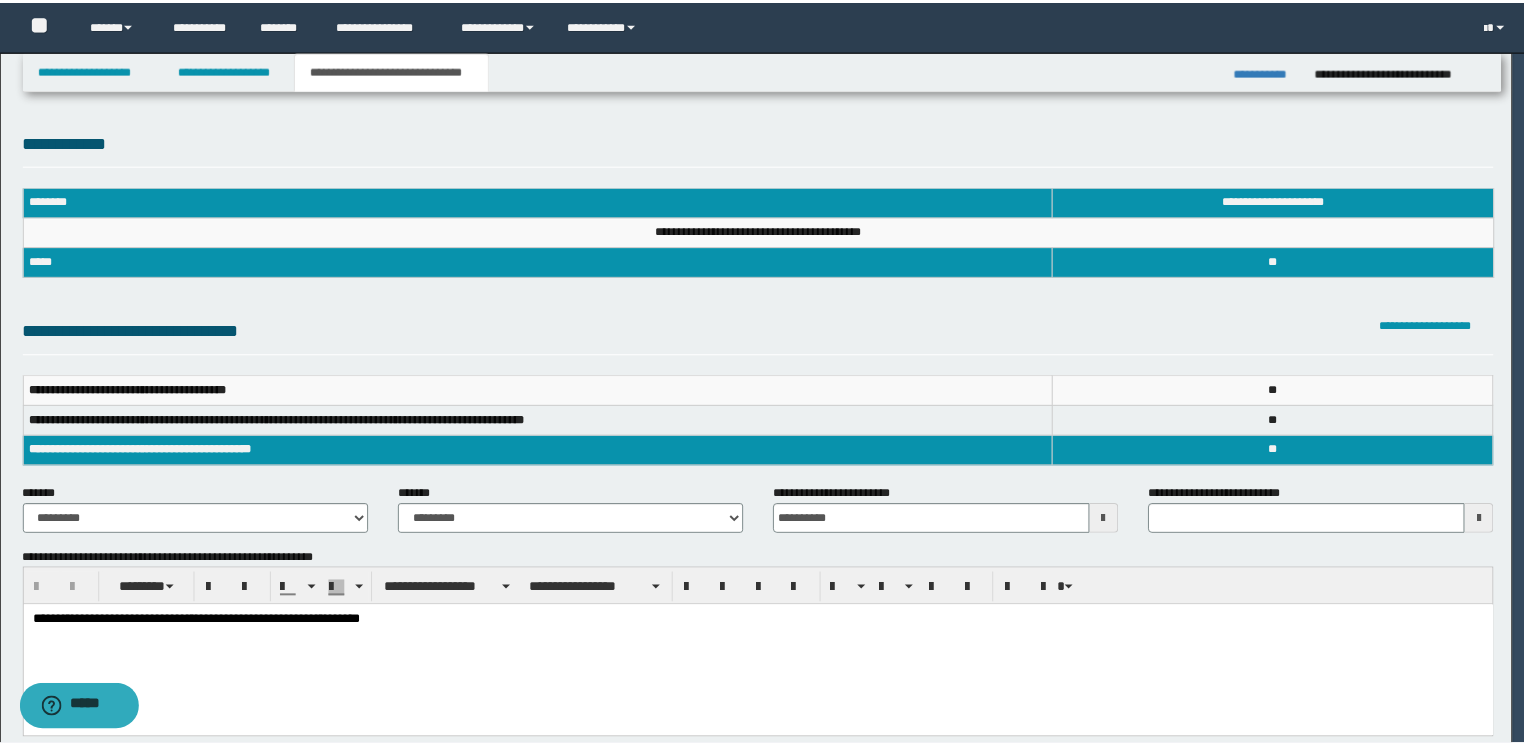 scroll, scrollTop: 0, scrollLeft: 0, axis: both 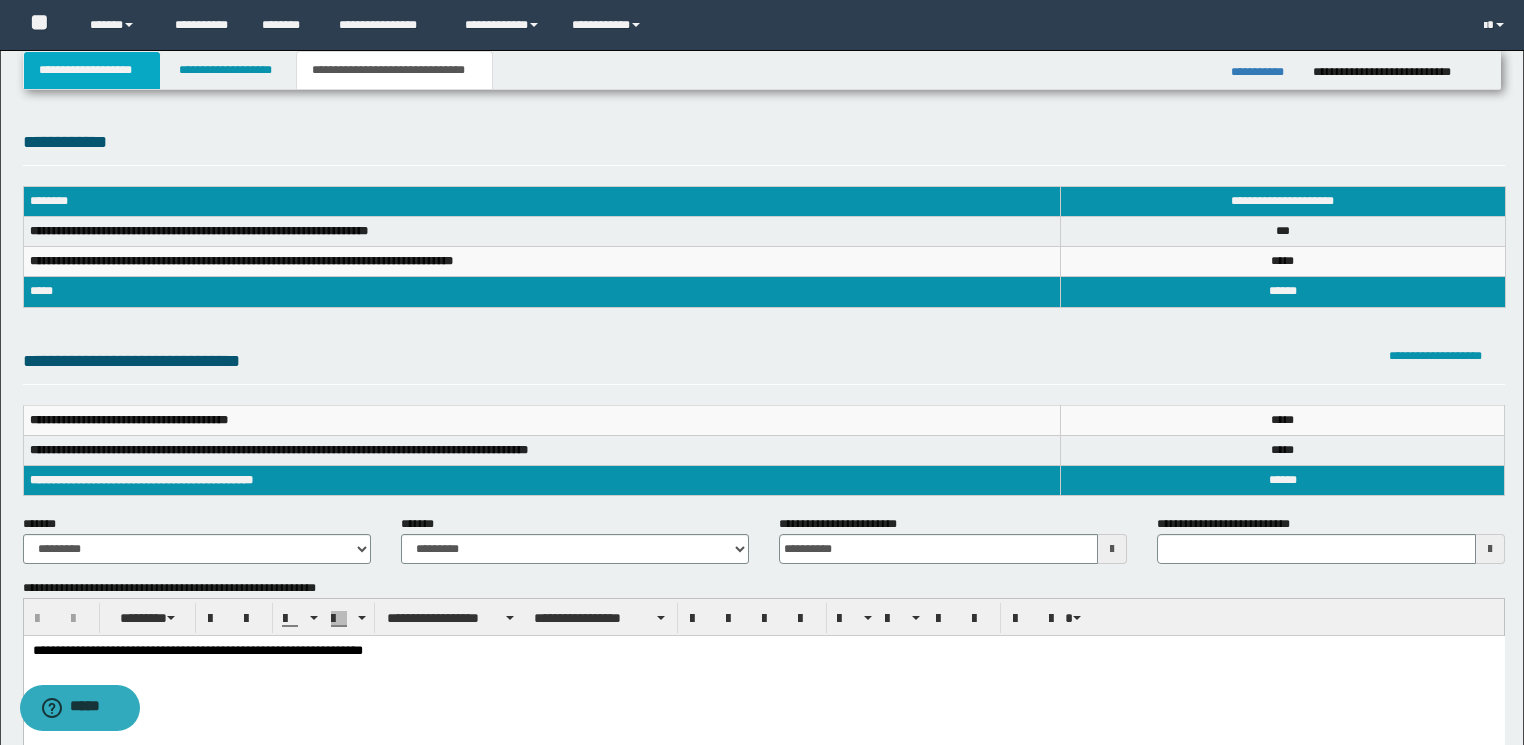 click on "**********" at bounding box center [92, 70] 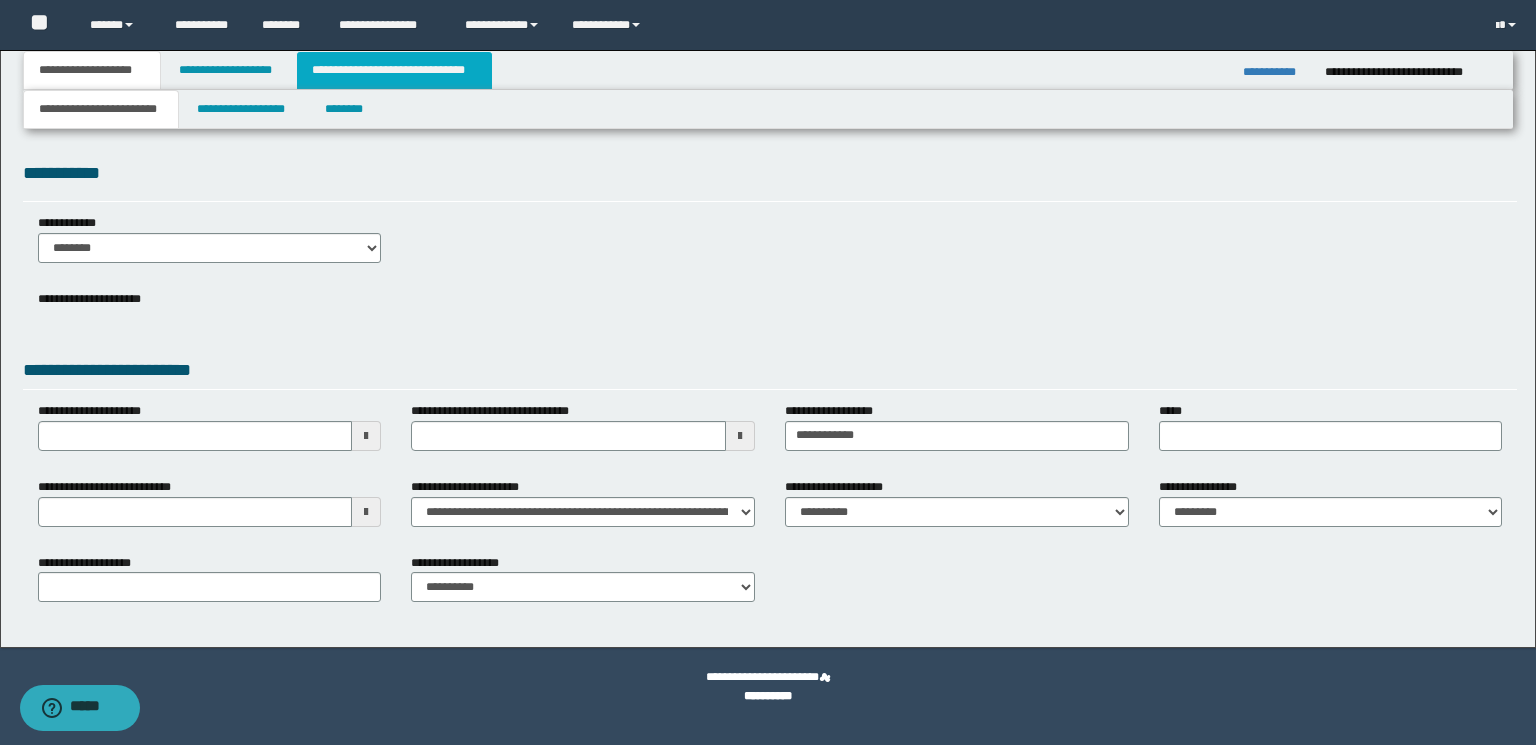 click on "**********" at bounding box center [394, 70] 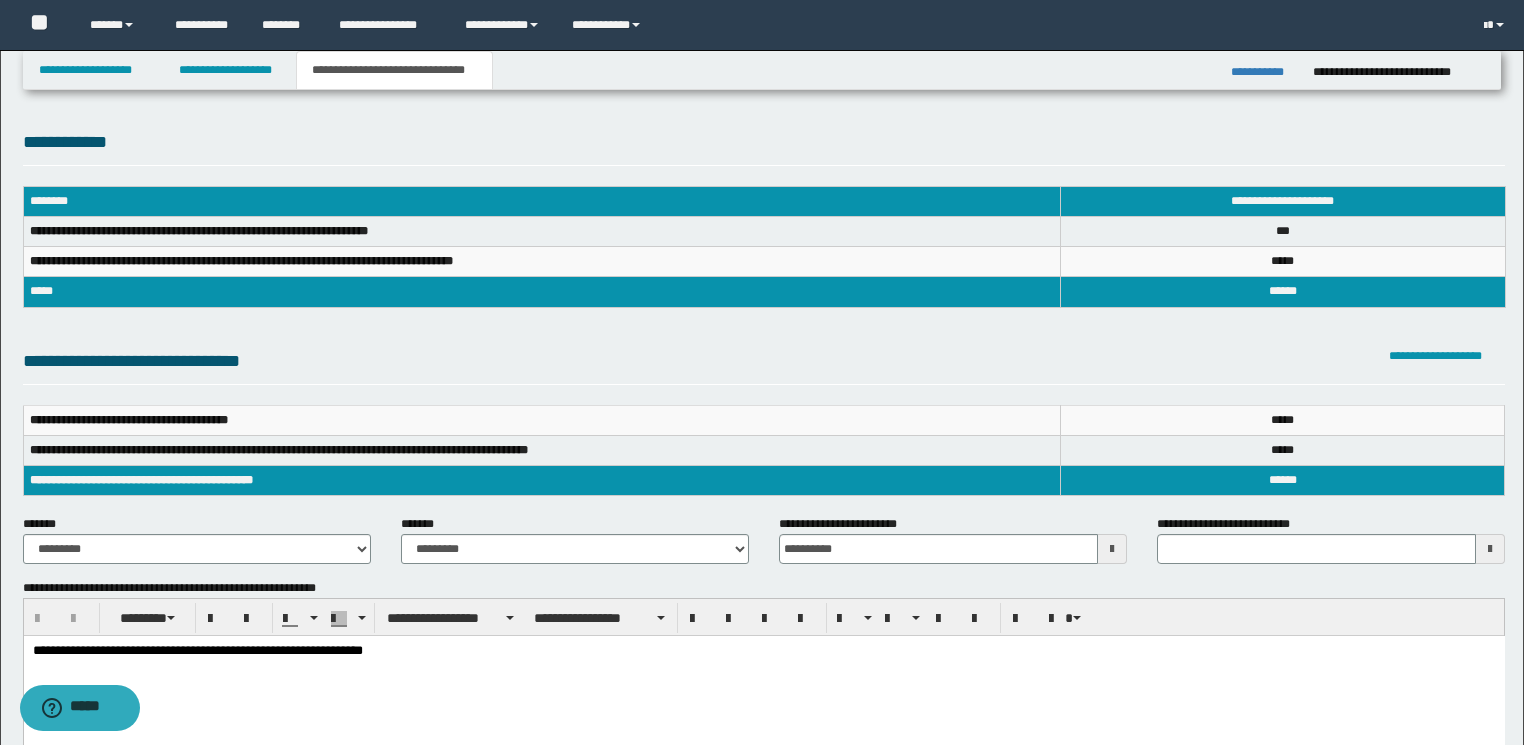 type 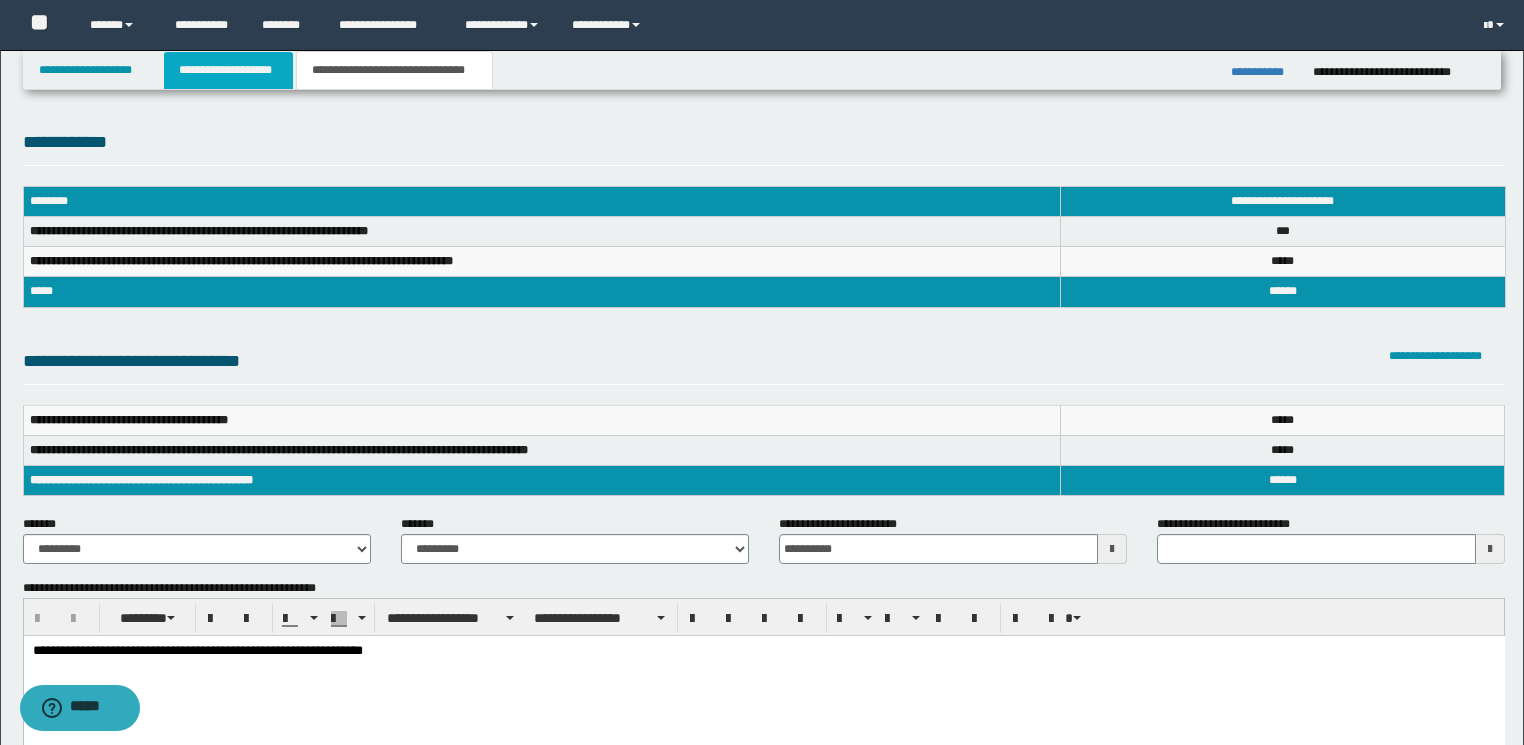 click on "**********" at bounding box center (228, 70) 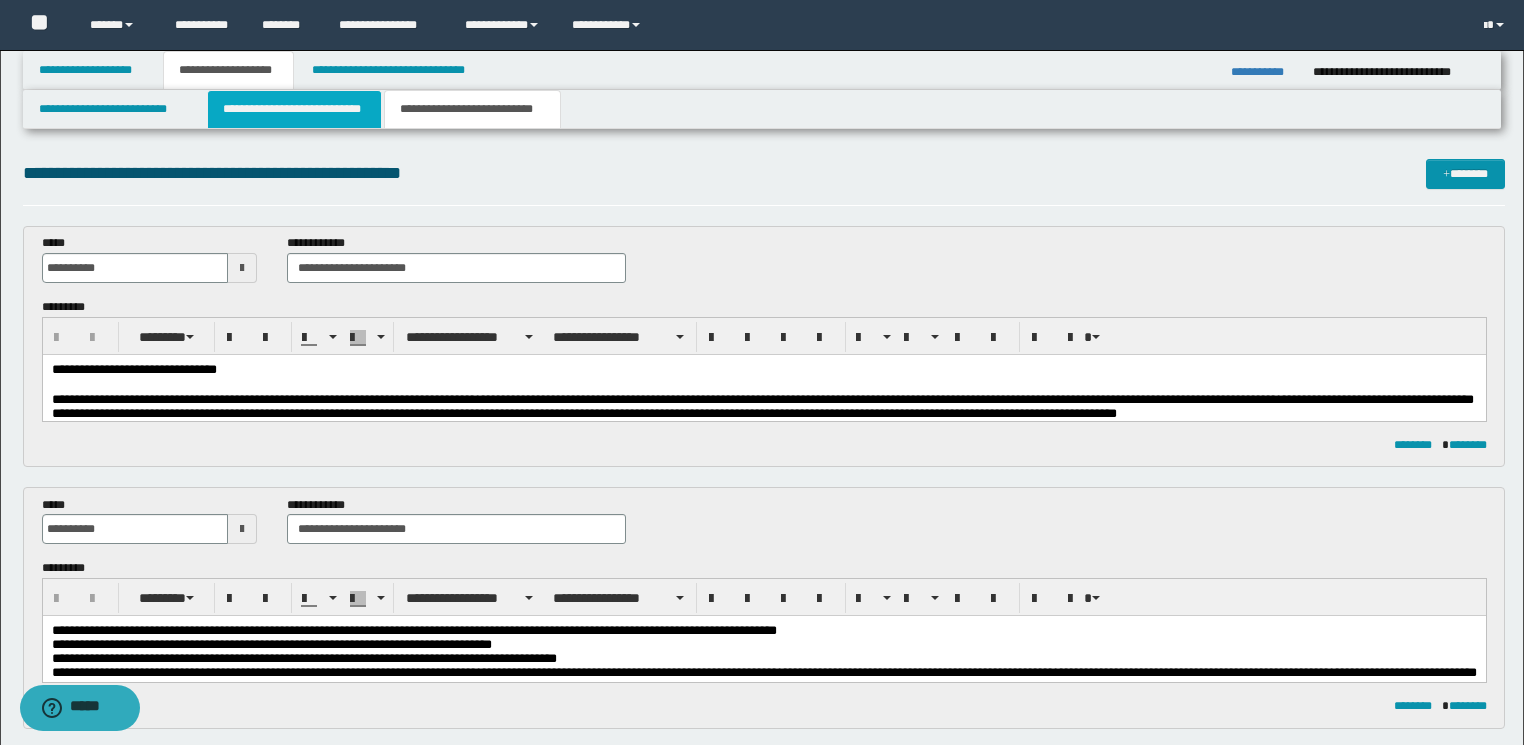 click on "**********" at bounding box center [294, 109] 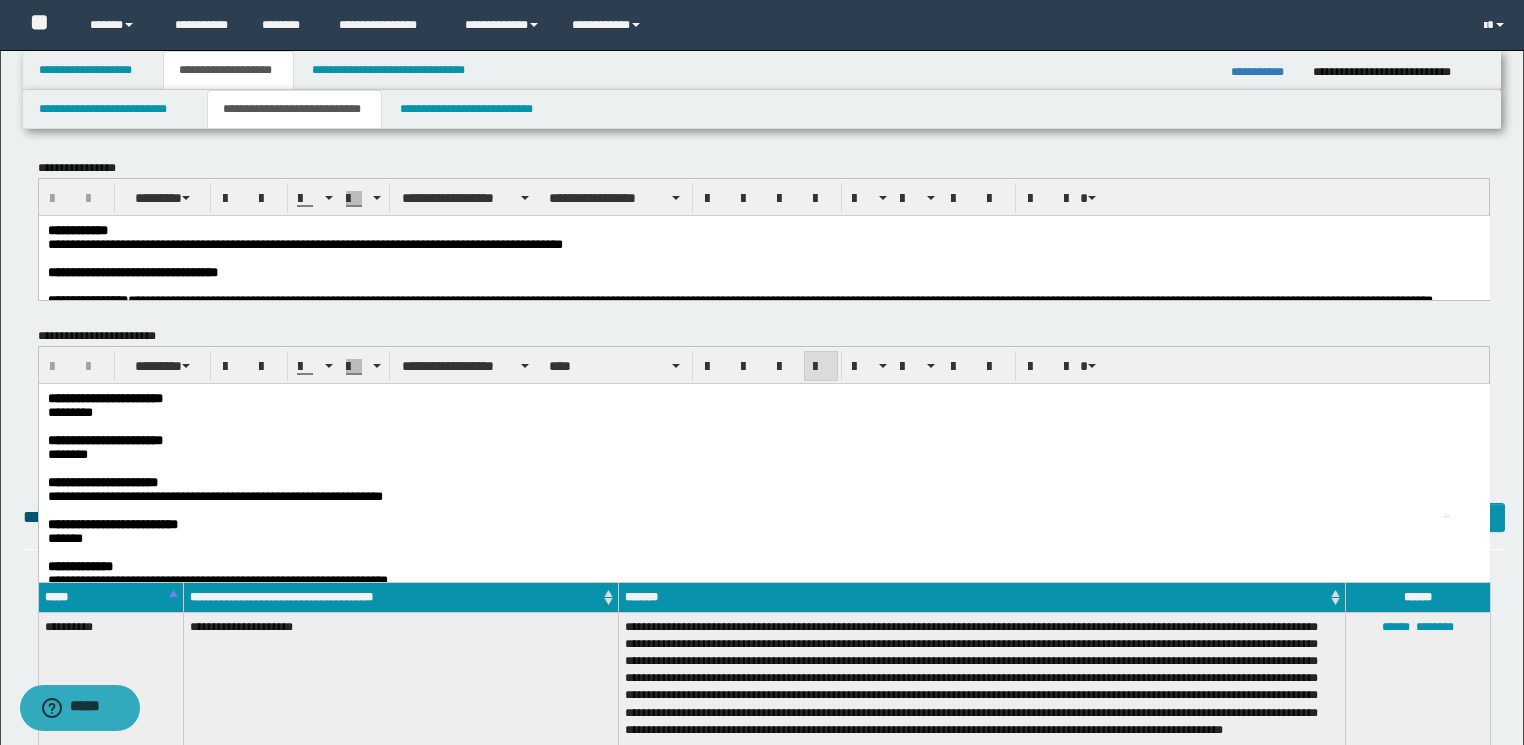 click on "*********" at bounding box center [762, 412] 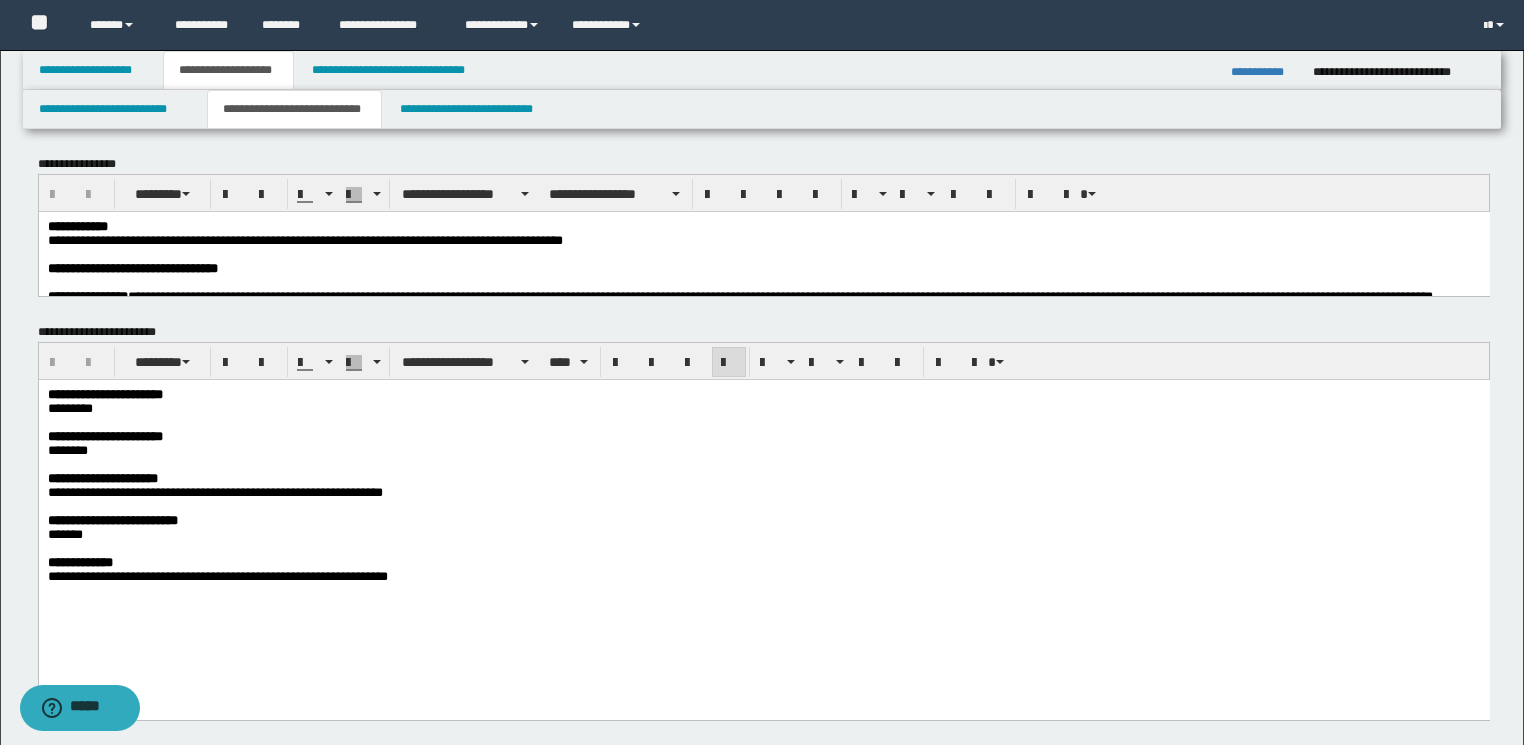scroll, scrollTop: 0, scrollLeft: 0, axis: both 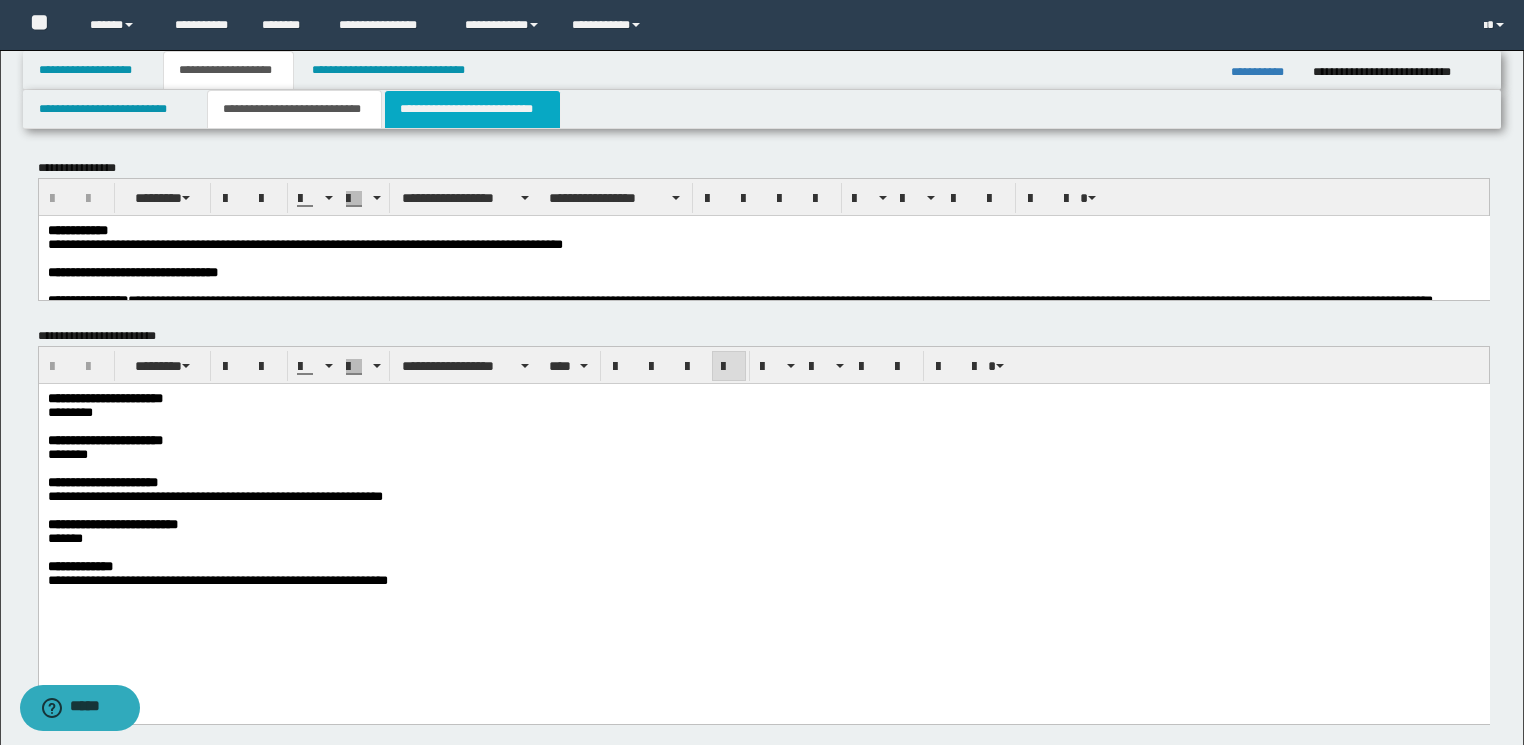 click on "**********" at bounding box center (472, 109) 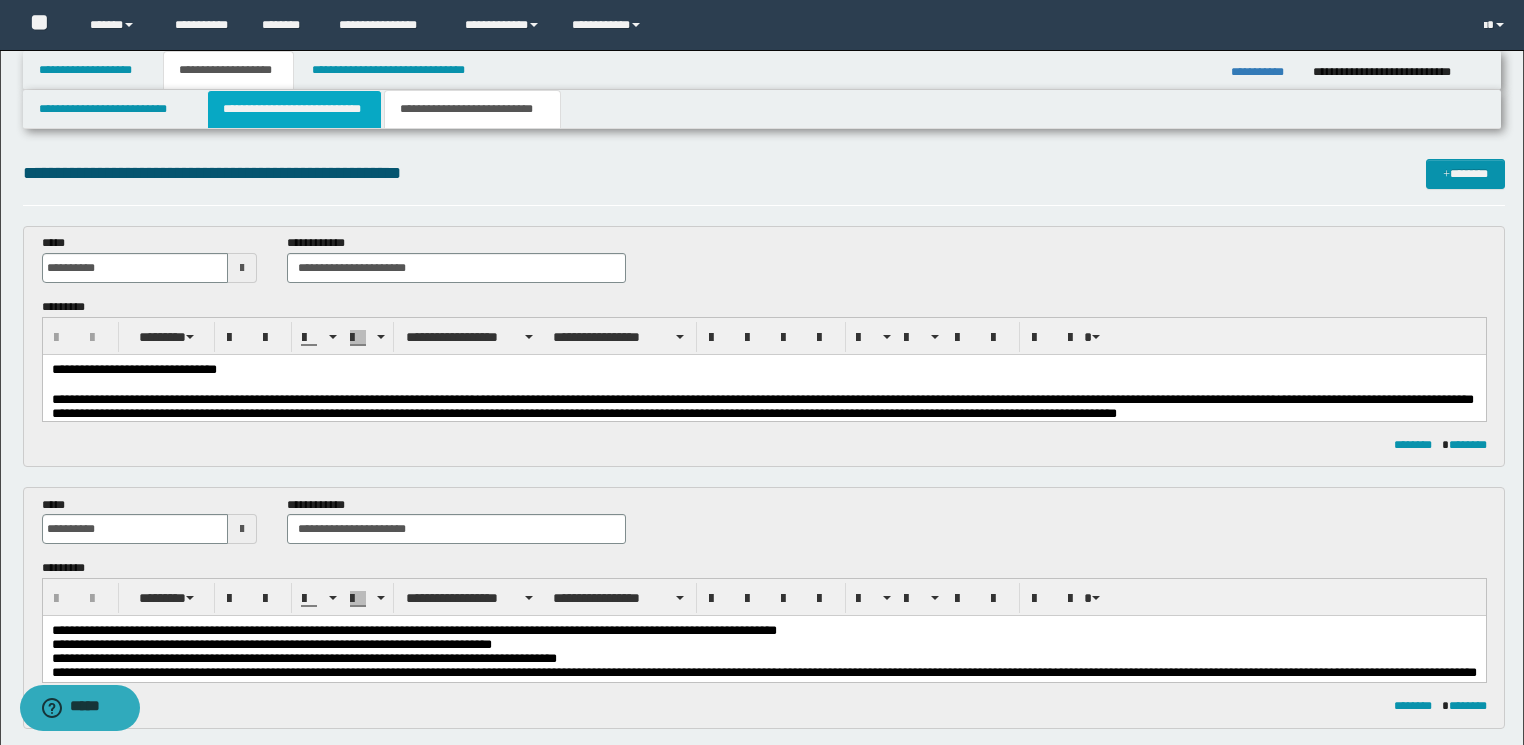 click on "**********" at bounding box center [294, 109] 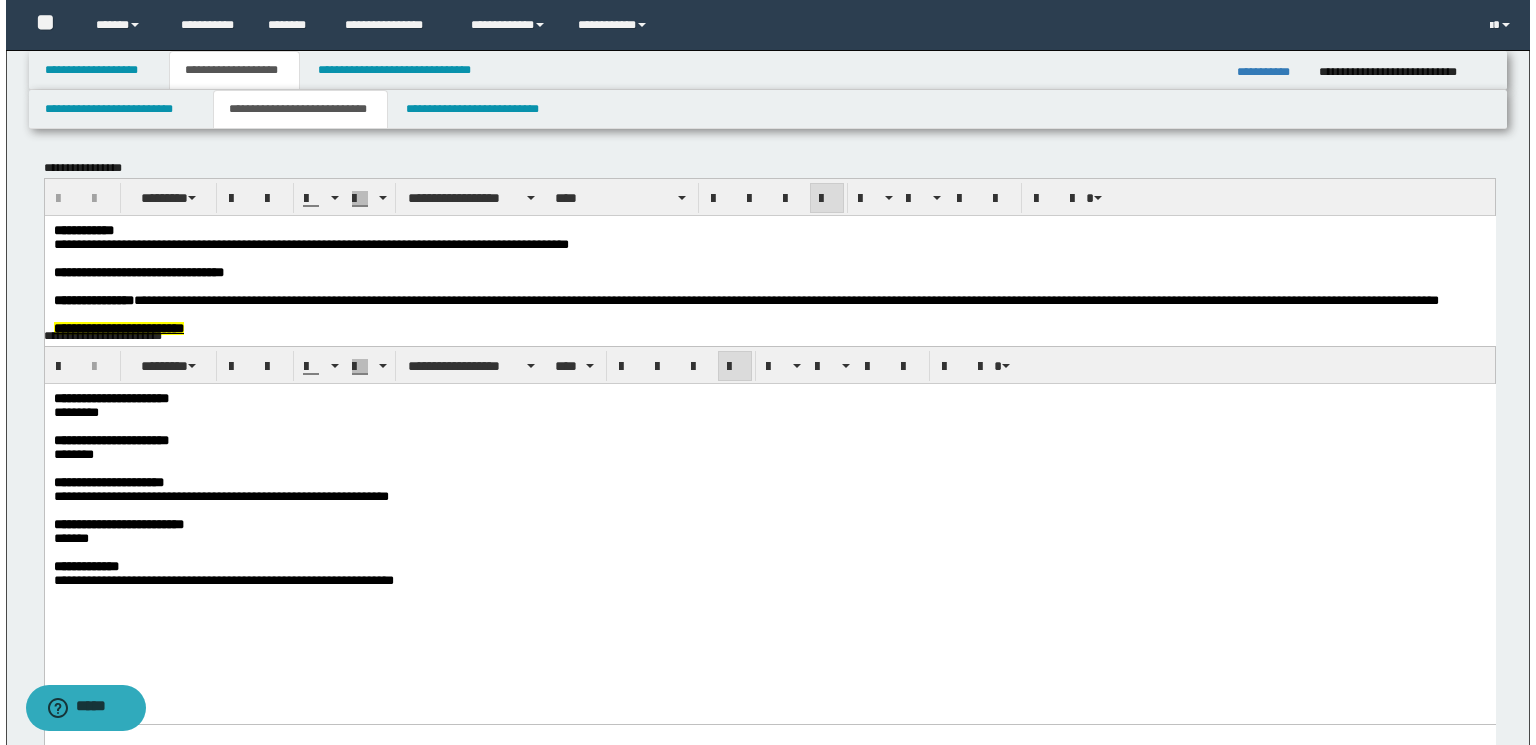 click at bounding box center (768, 258) 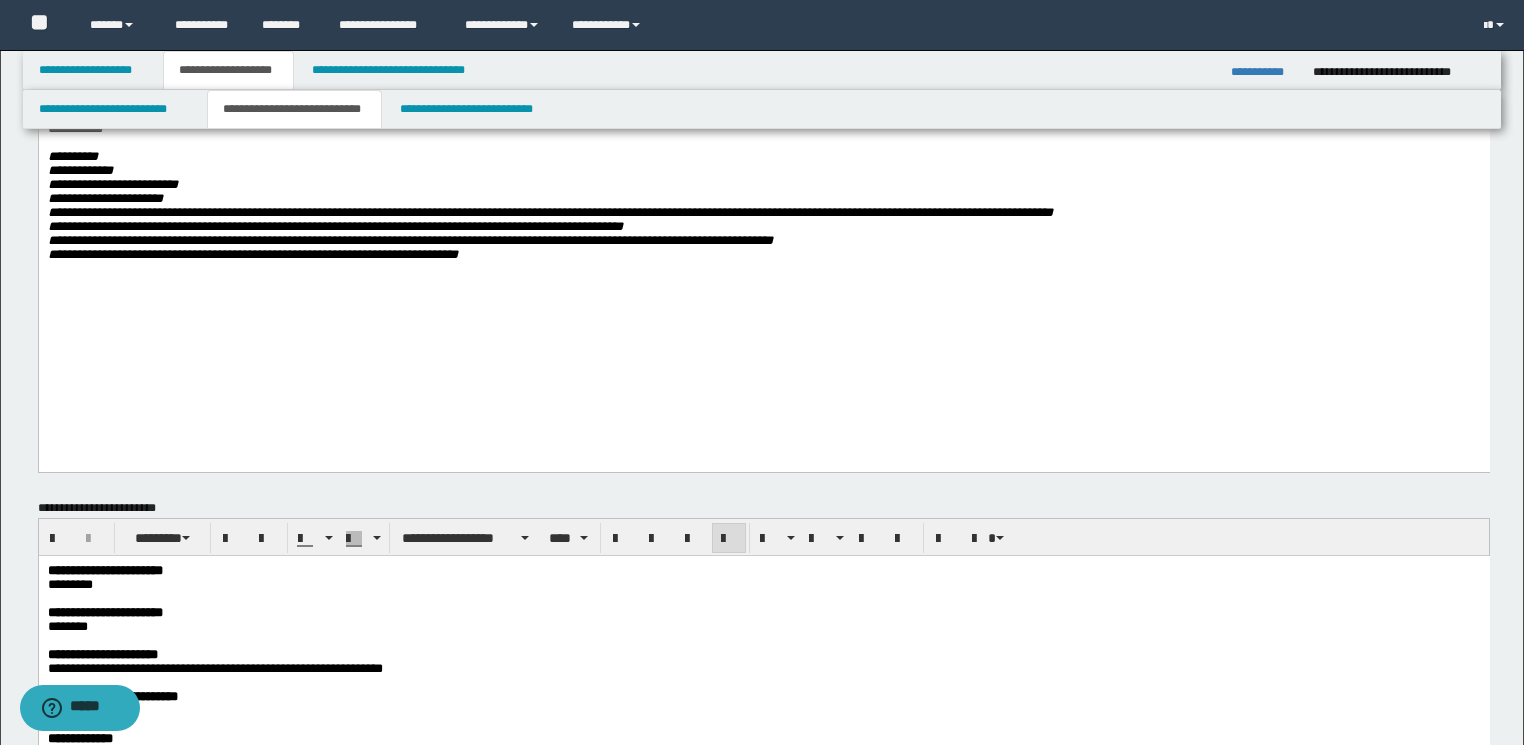 scroll, scrollTop: 720, scrollLeft: 0, axis: vertical 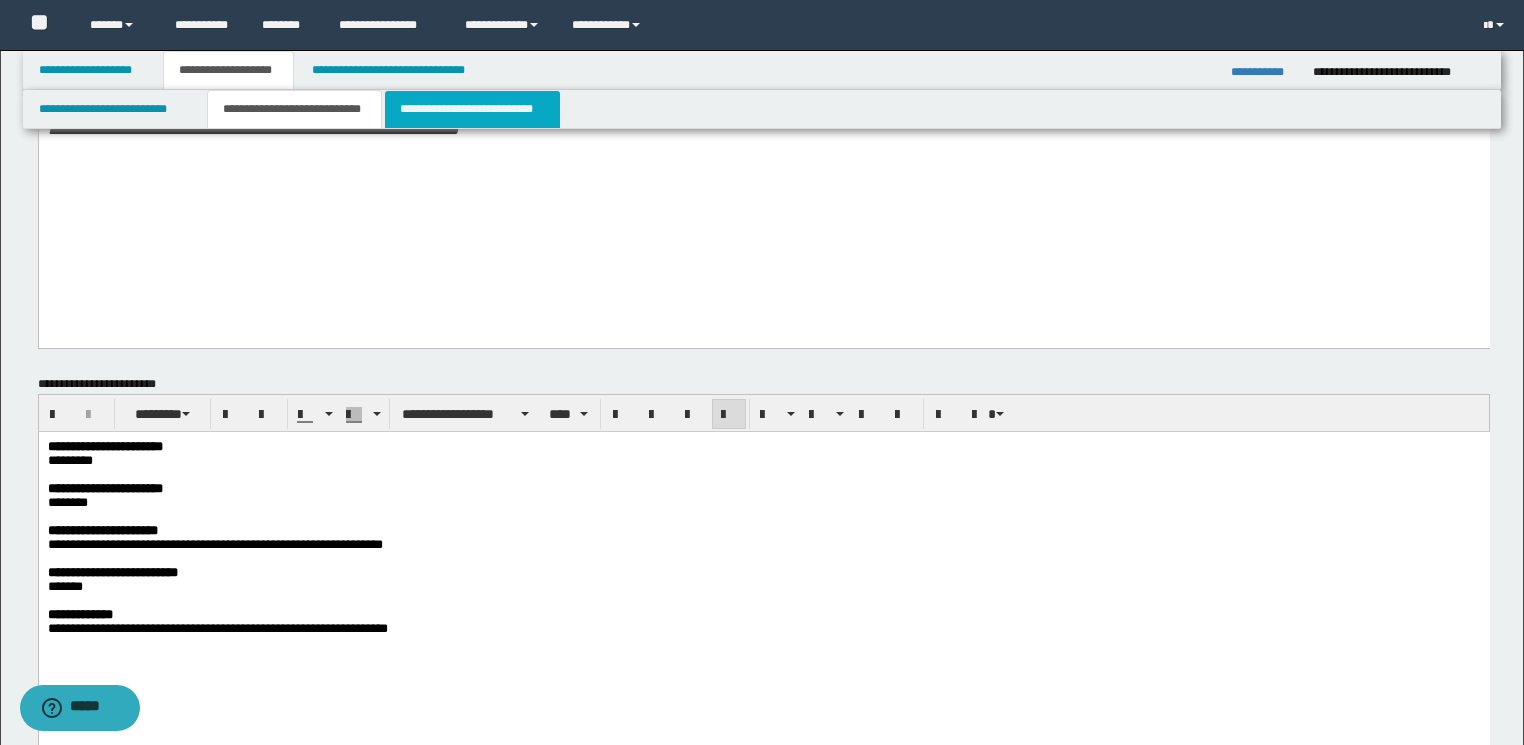 click on "**********" at bounding box center [472, 109] 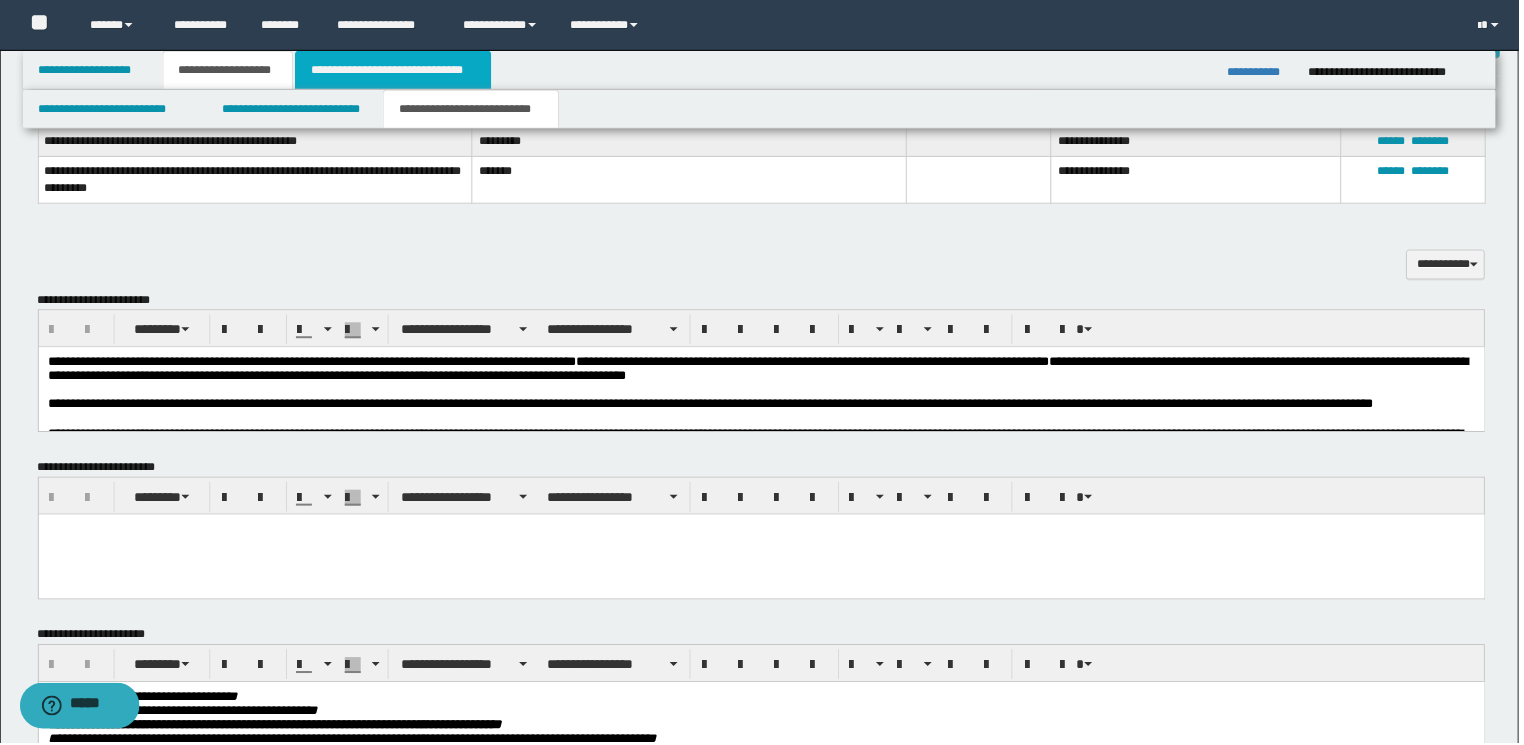 click on "**********" at bounding box center (394, 70) 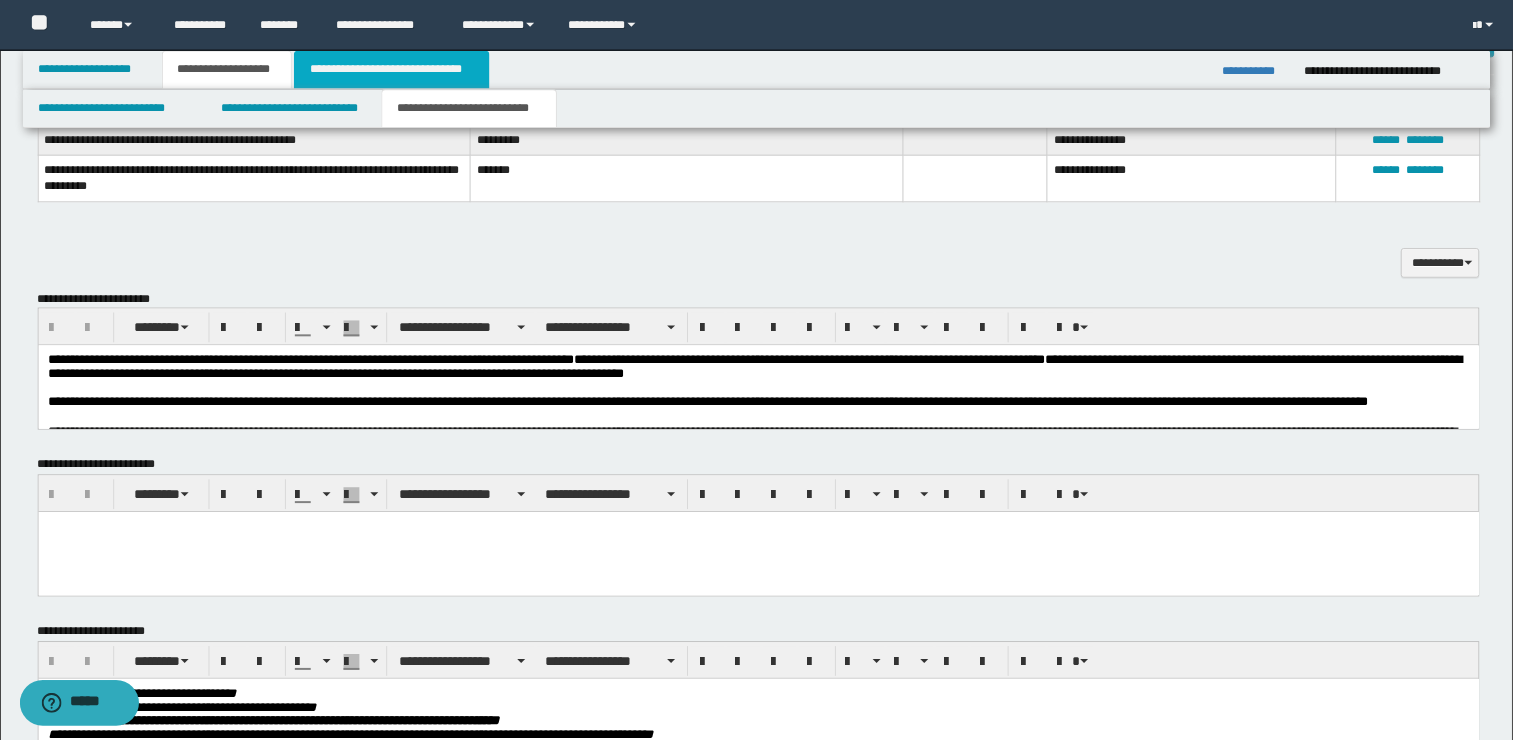 type on "**********" 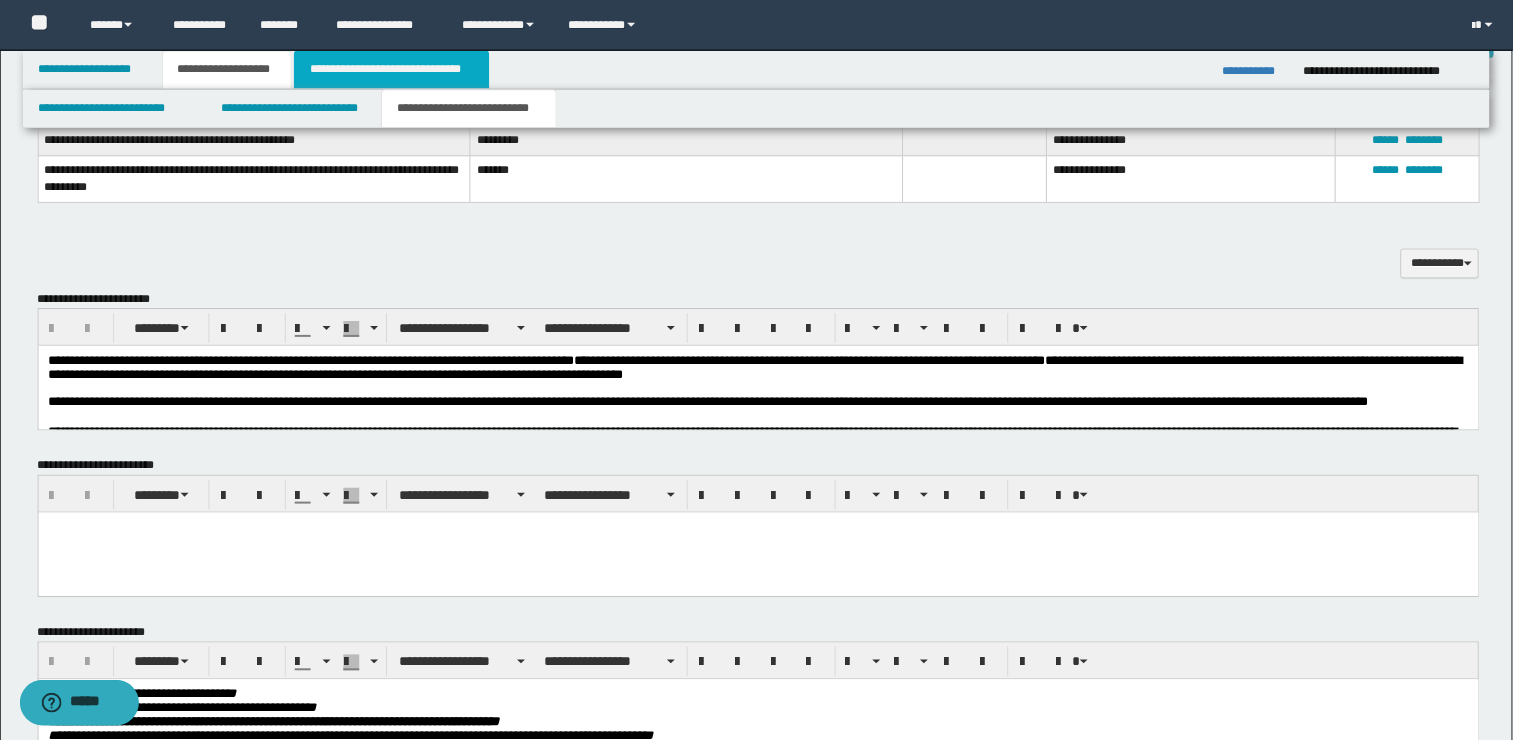 scroll, scrollTop: 688, scrollLeft: 0, axis: vertical 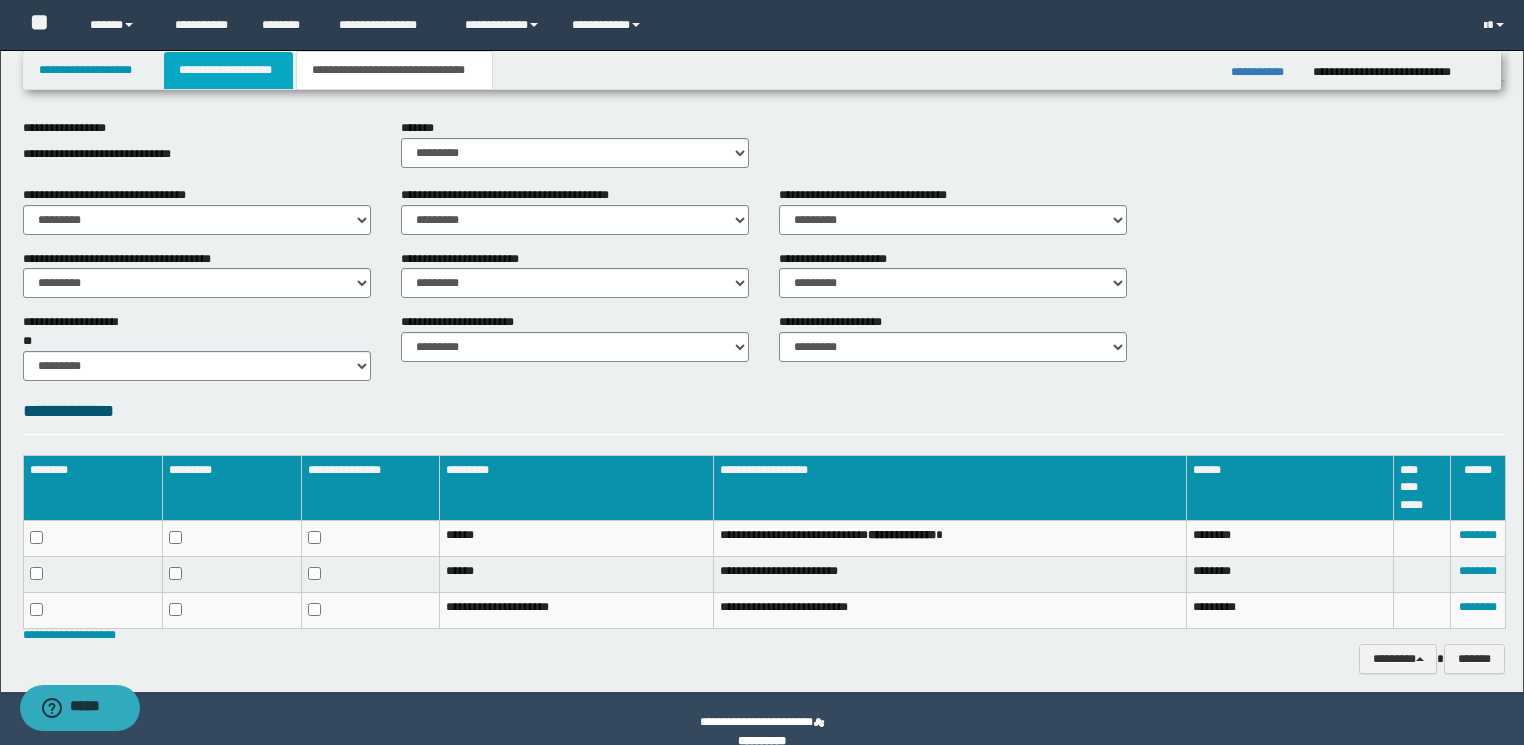 click on "**********" at bounding box center [228, 70] 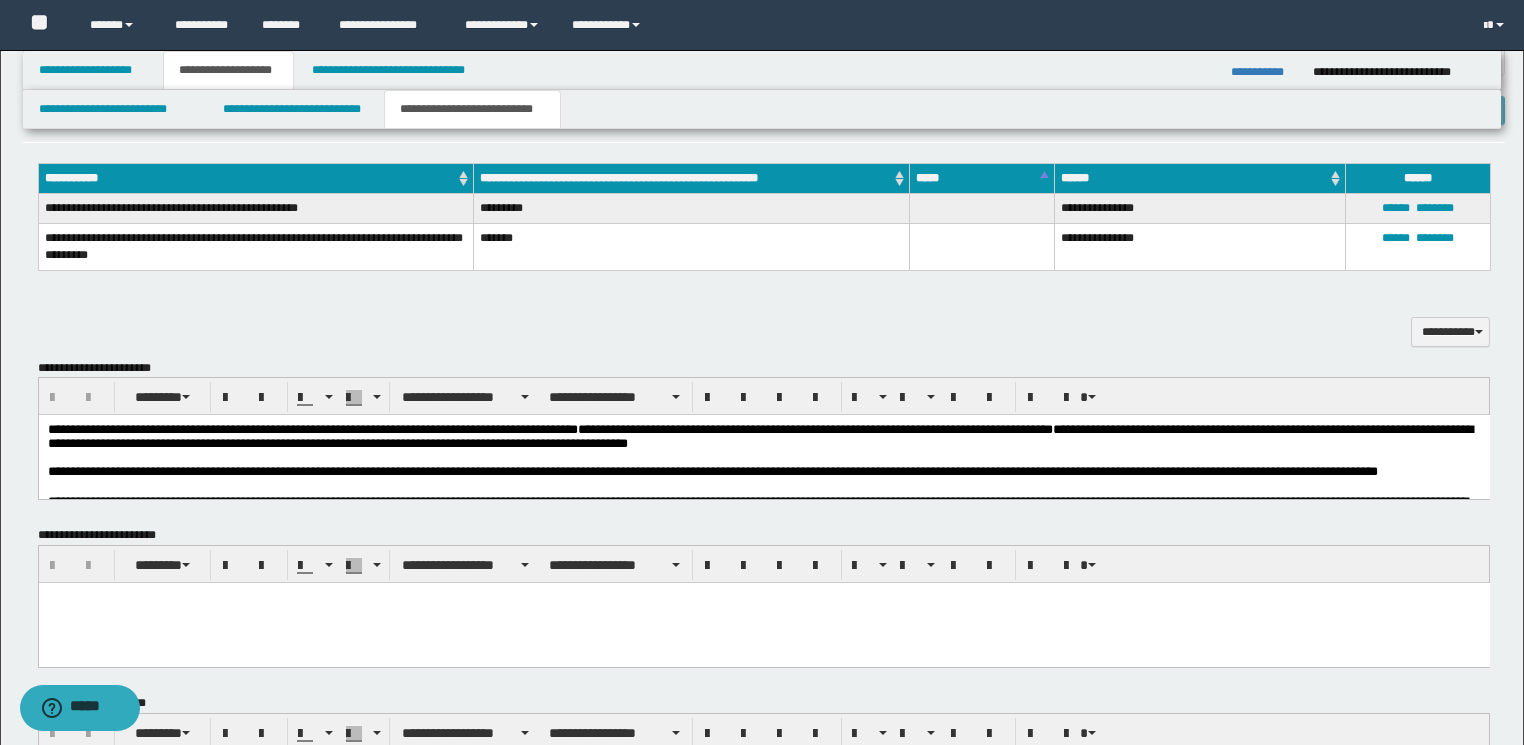 scroll, scrollTop: 625, scrollLeft: 0, axis: vertical 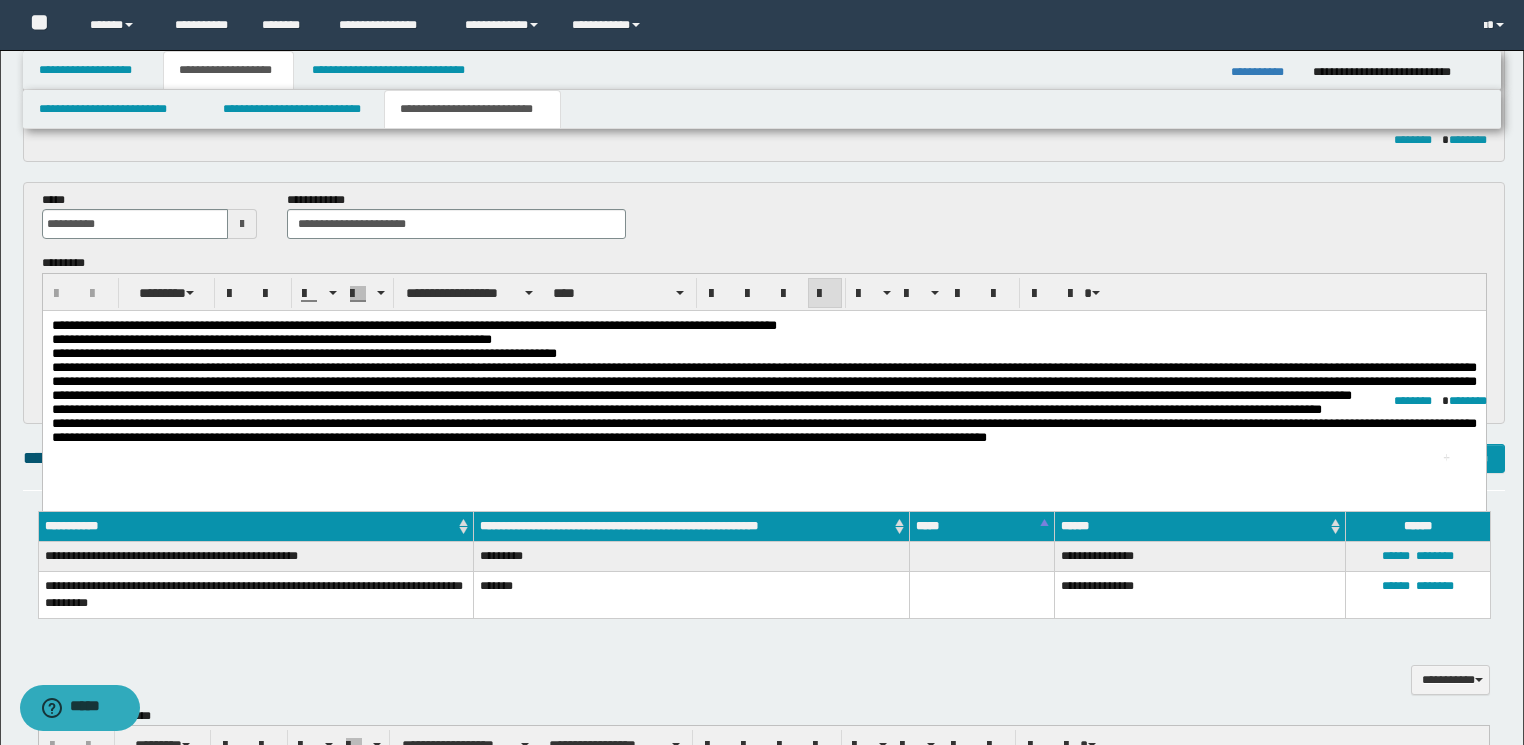 click on "**********" at bounding box center (763, 354) 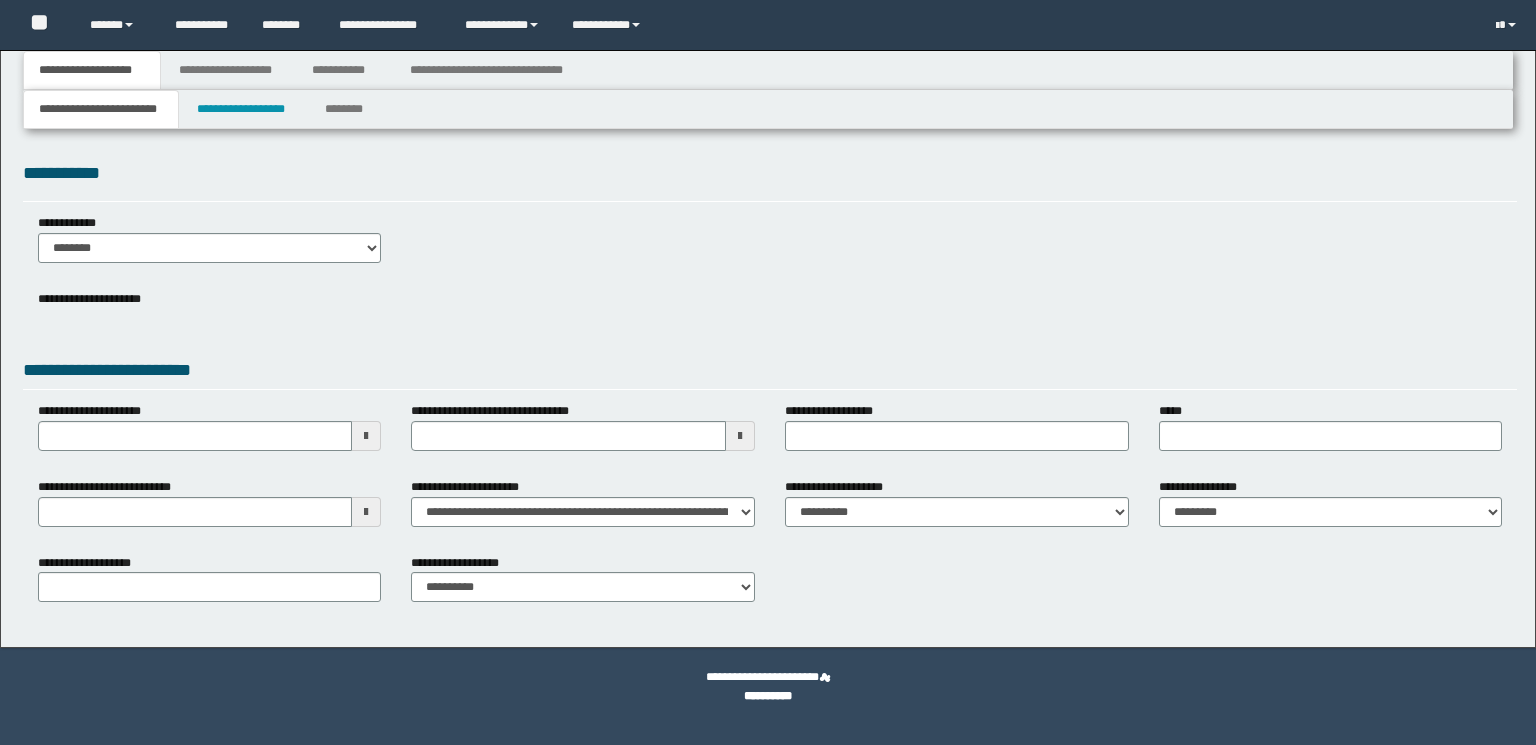 scroll, scrollTop: 0, scrollLeft: 0, axis: both 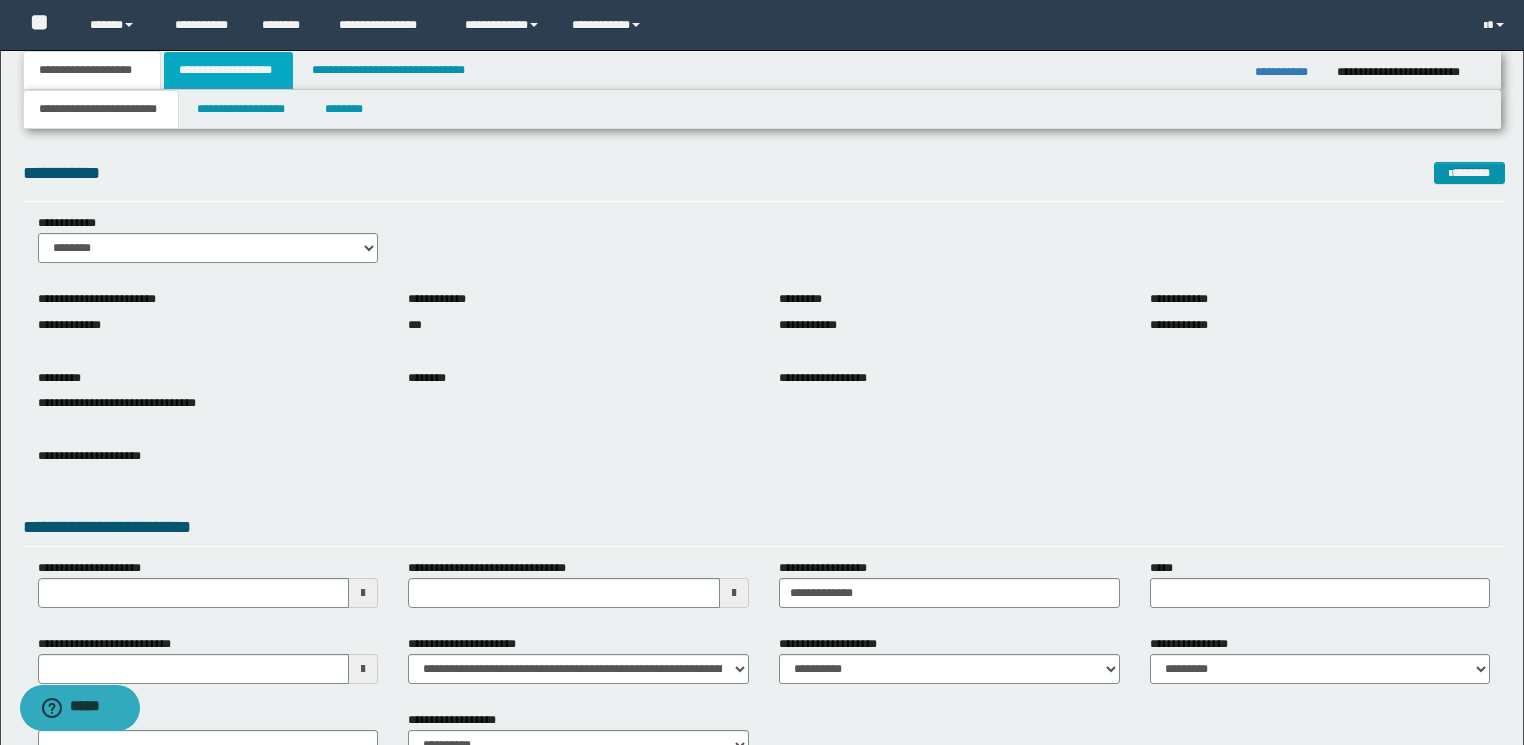 click on "**********" at bounding box center (228, 70) 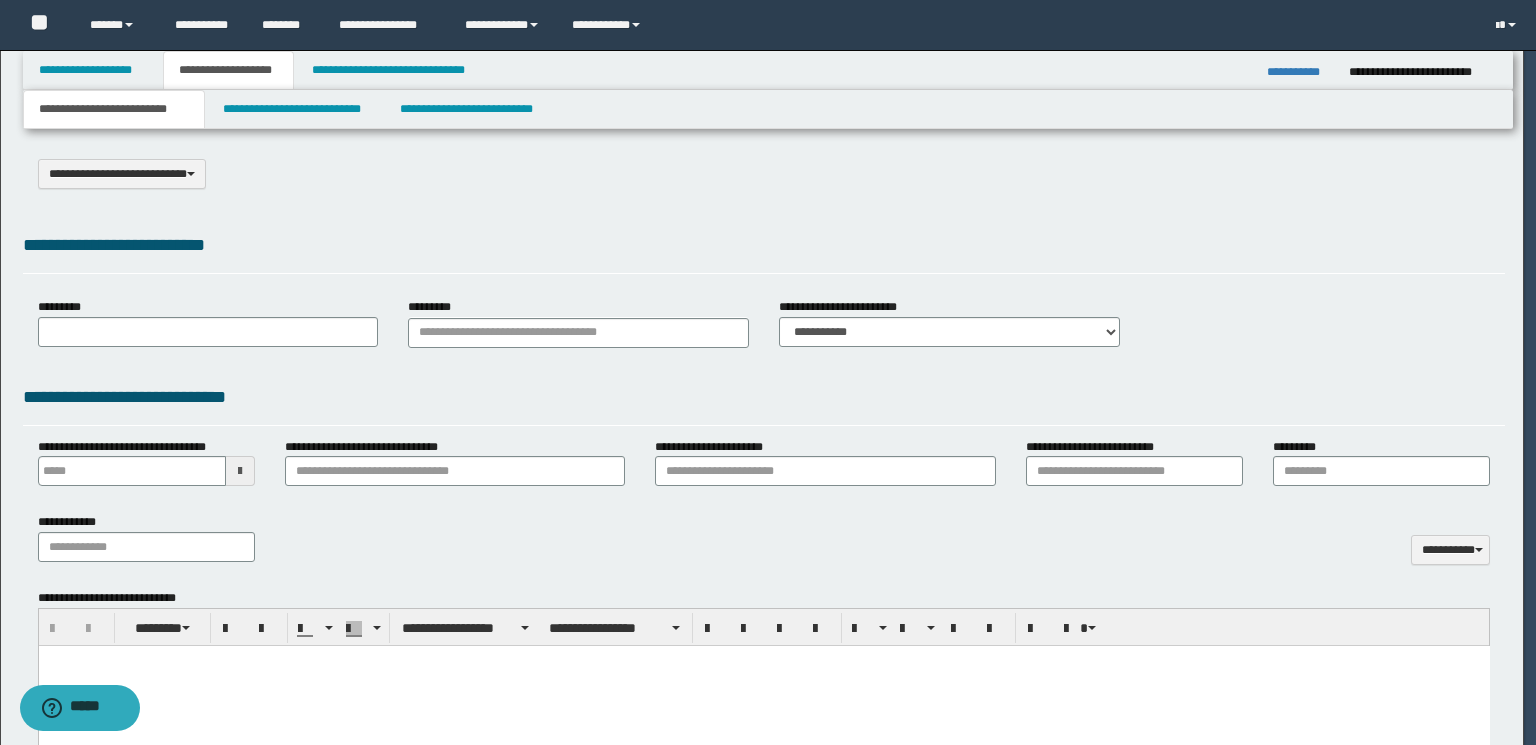 scroll, scrollTop: 0, scrollLeft: 0, axis: both 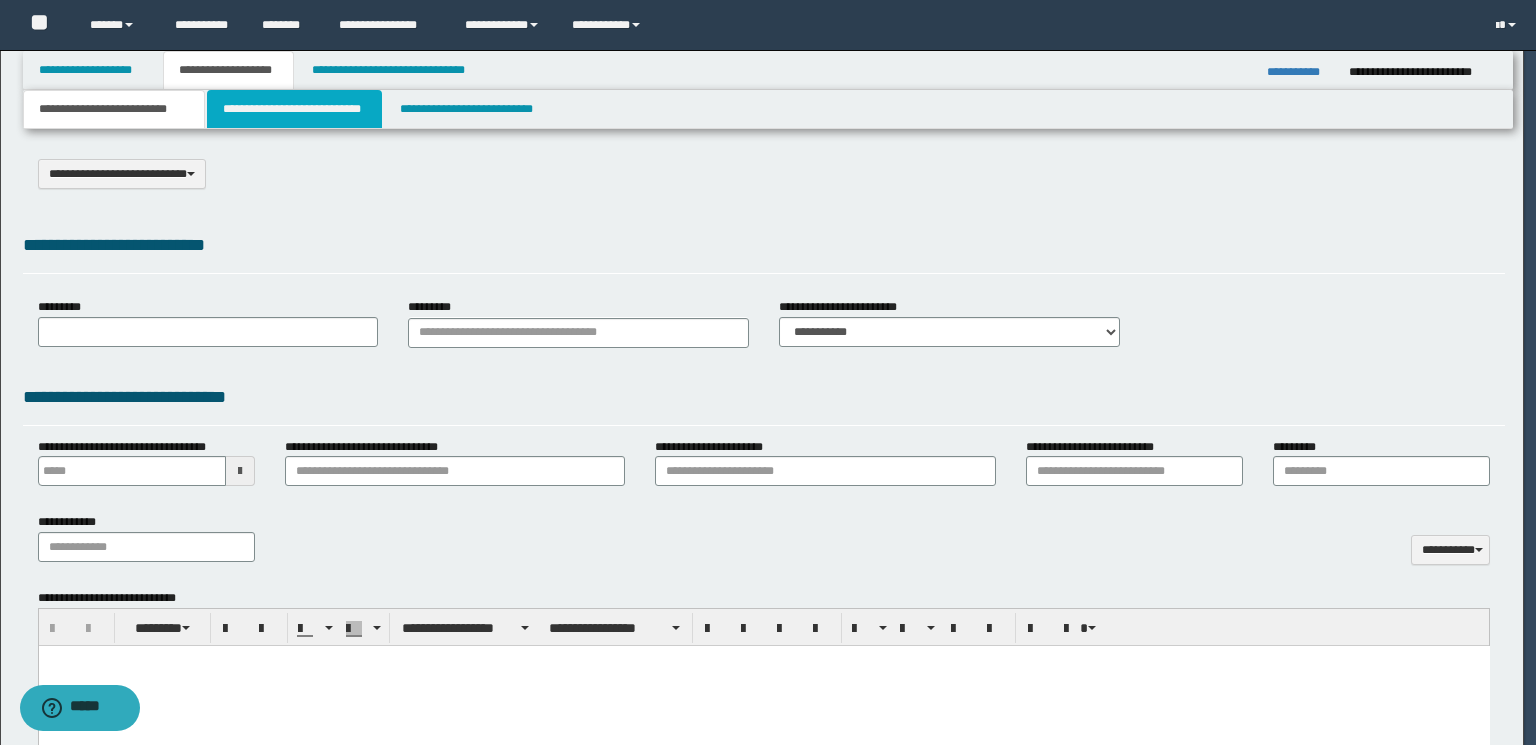 click on "**********" at bounding box center [294, 109] 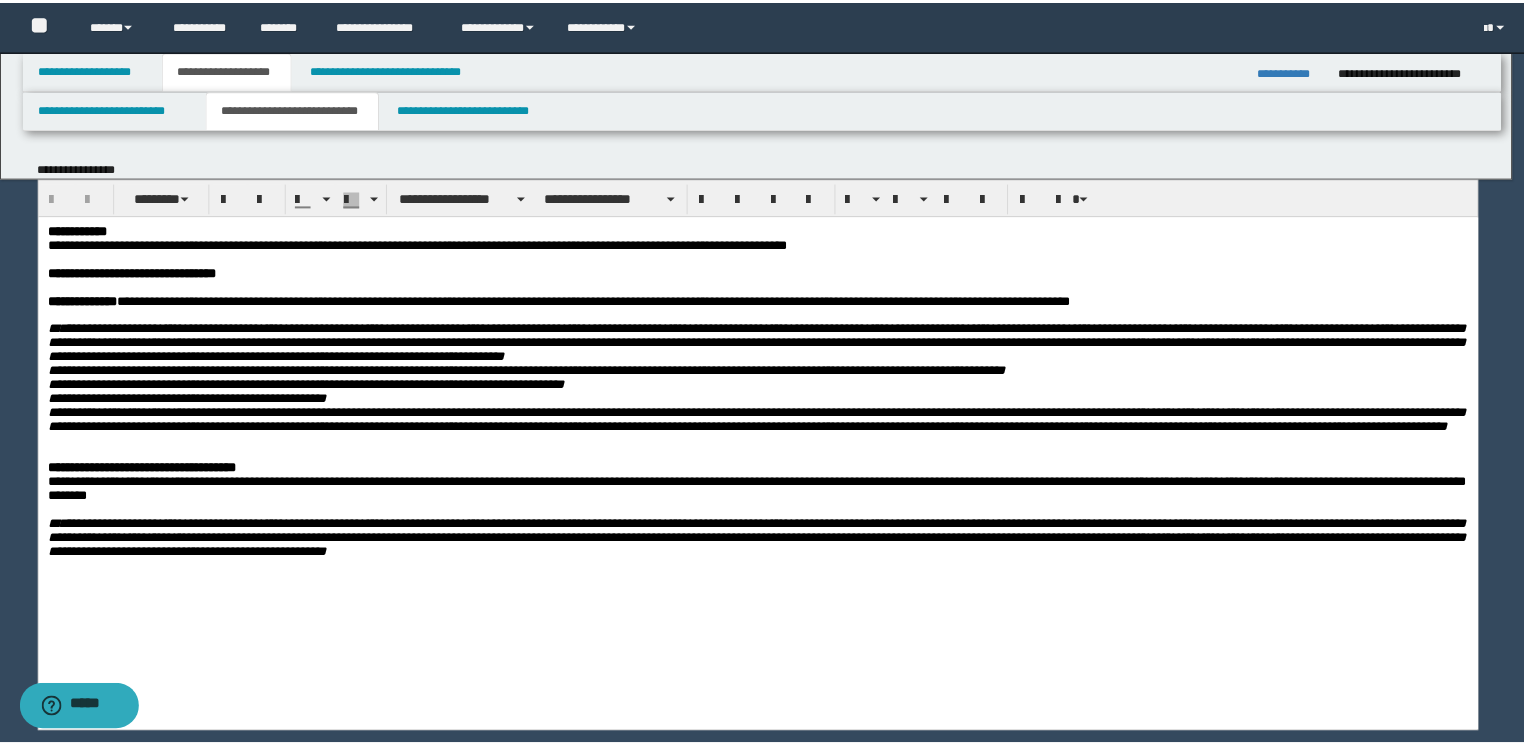 scroll, scrollTop: 0, scrollLeft: 0, axis: both 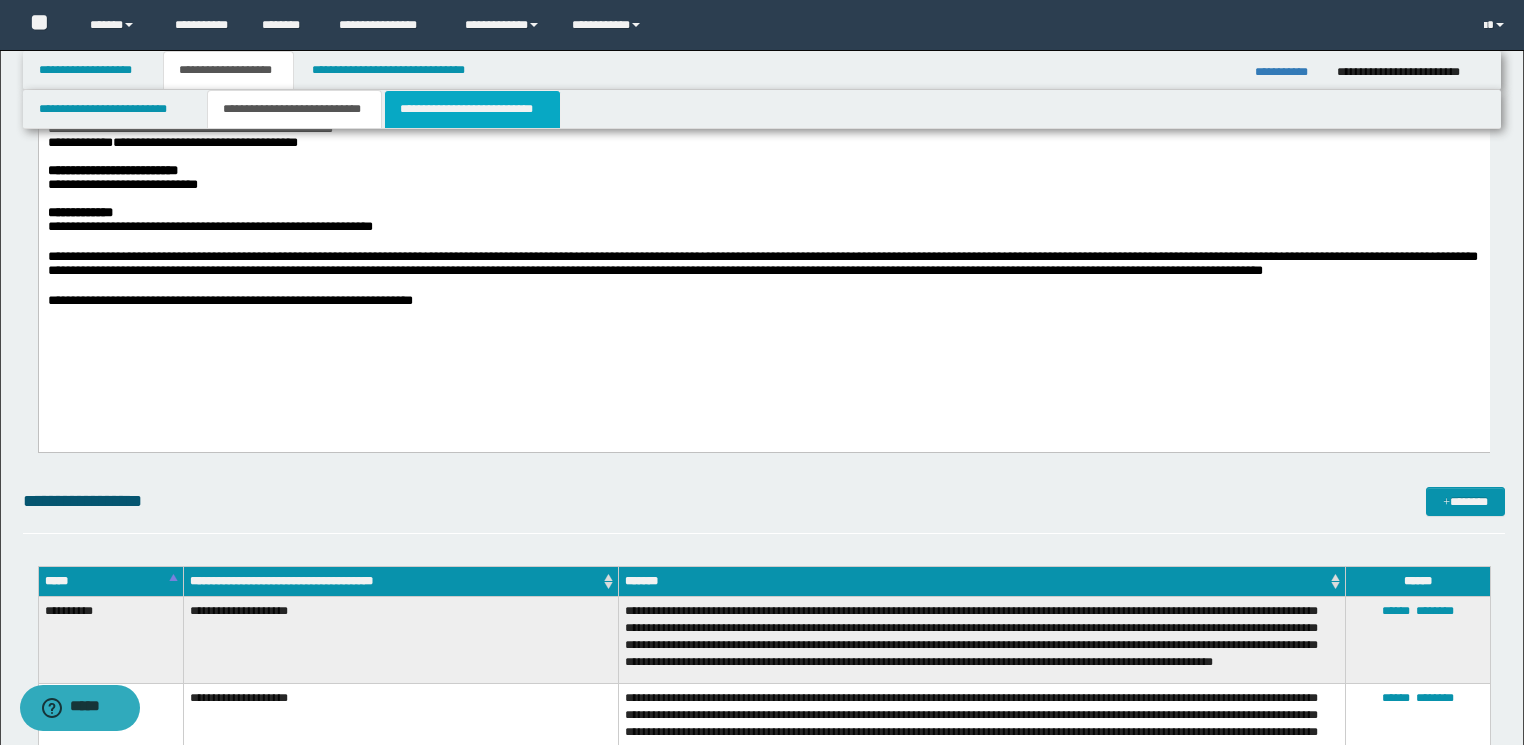 click on "**********" at bounding box center (472, 109) 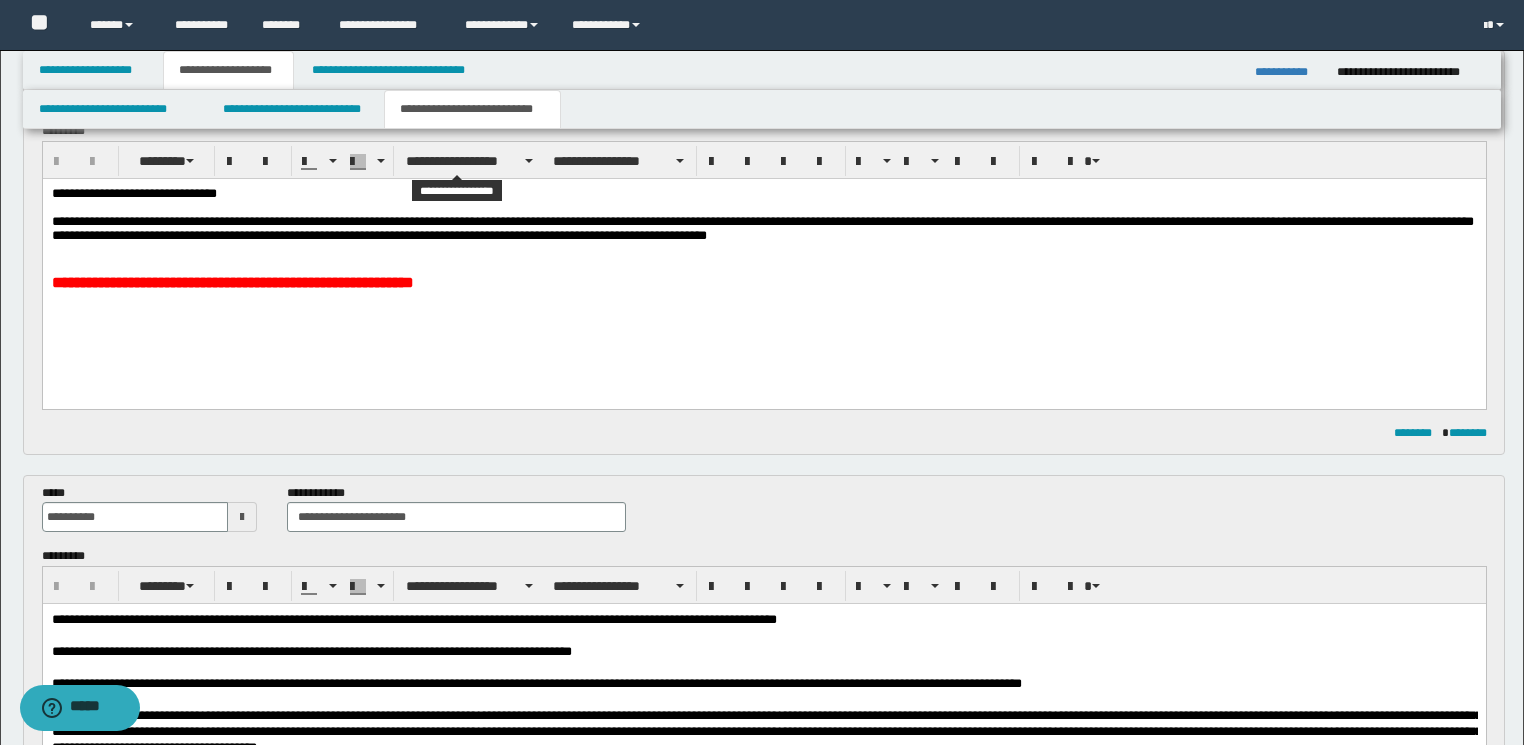 scroll, scrollTop: 160, scrollLeft: 0, axis: vertical 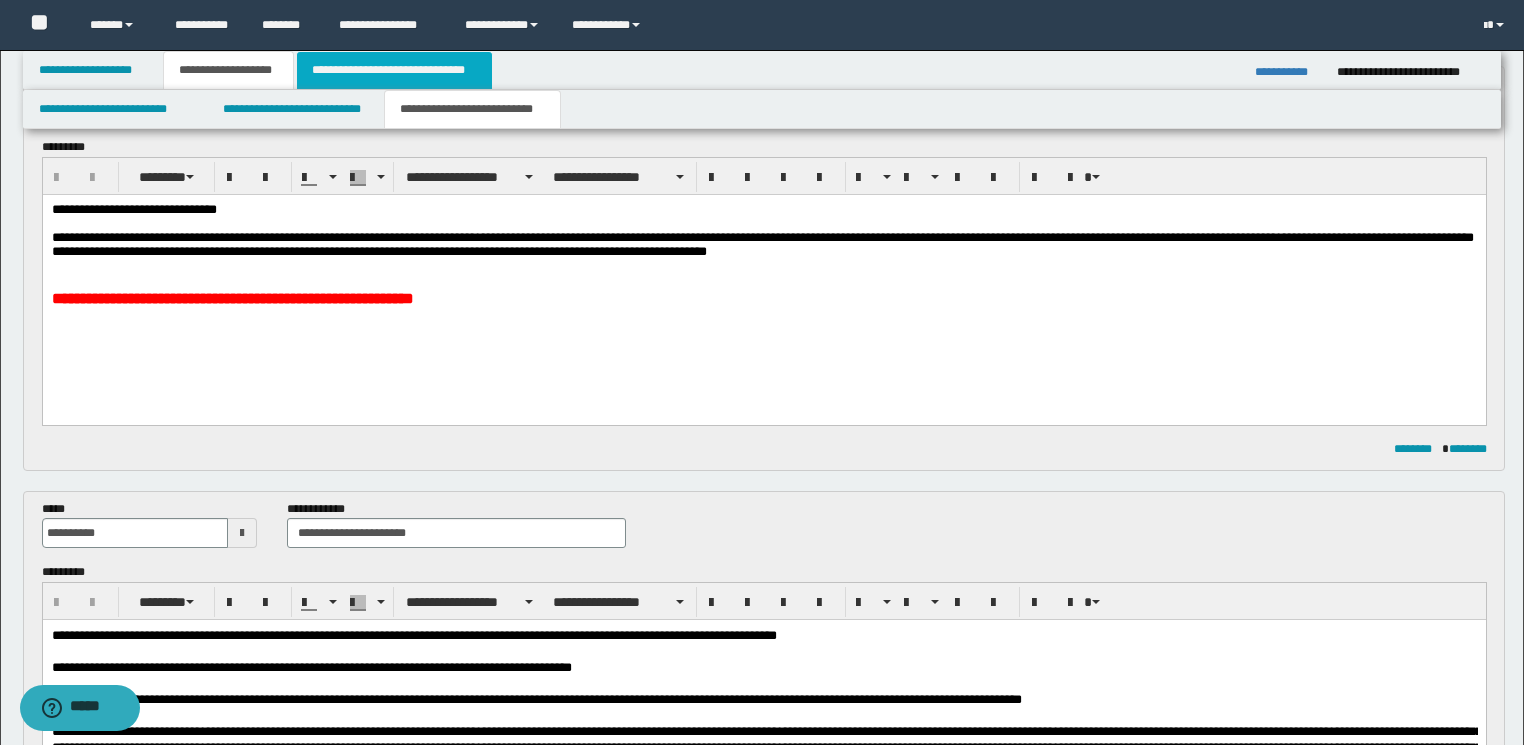 click on "**********" at bounding box center (394, 70) 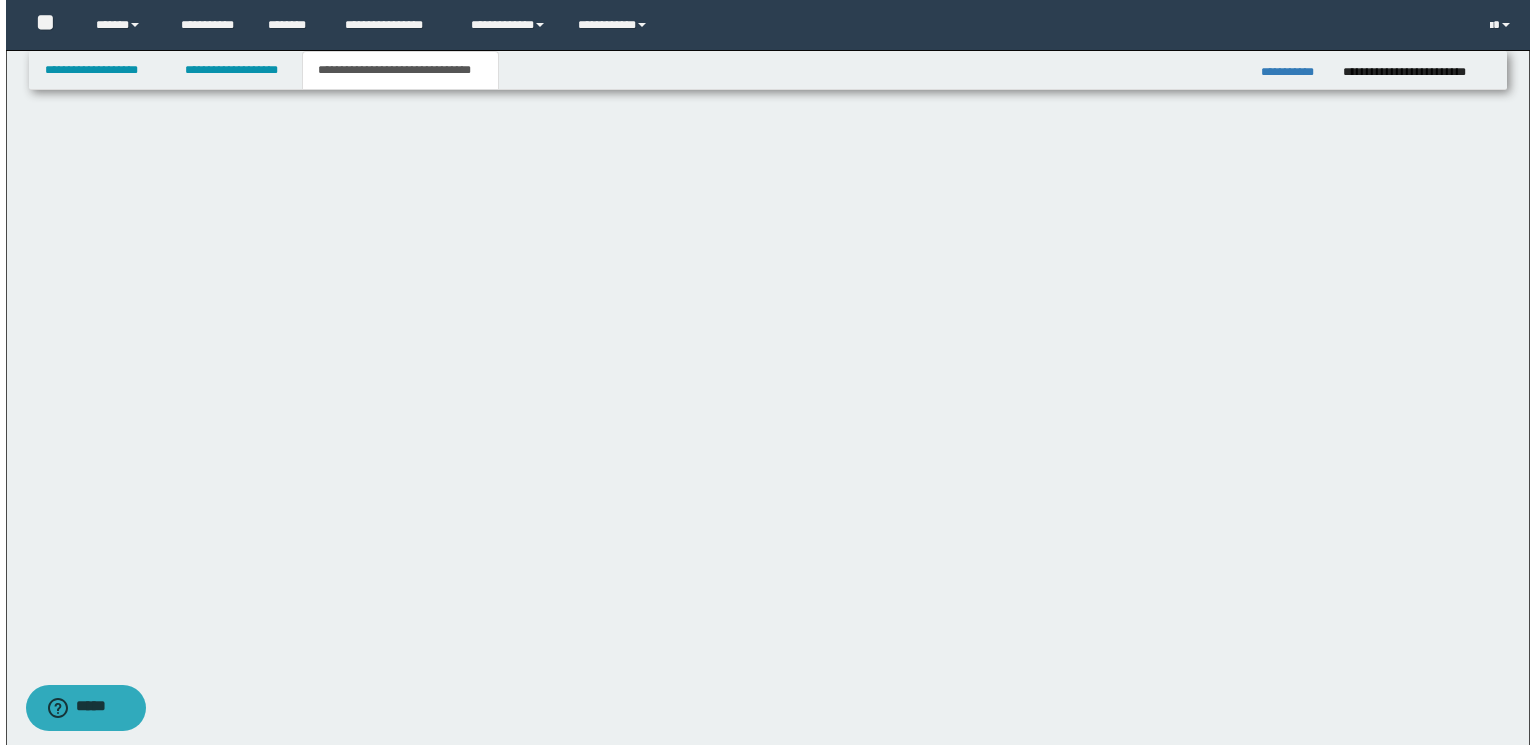 scroll, scrollTop: 0, scrollLeft: 0, axis: both 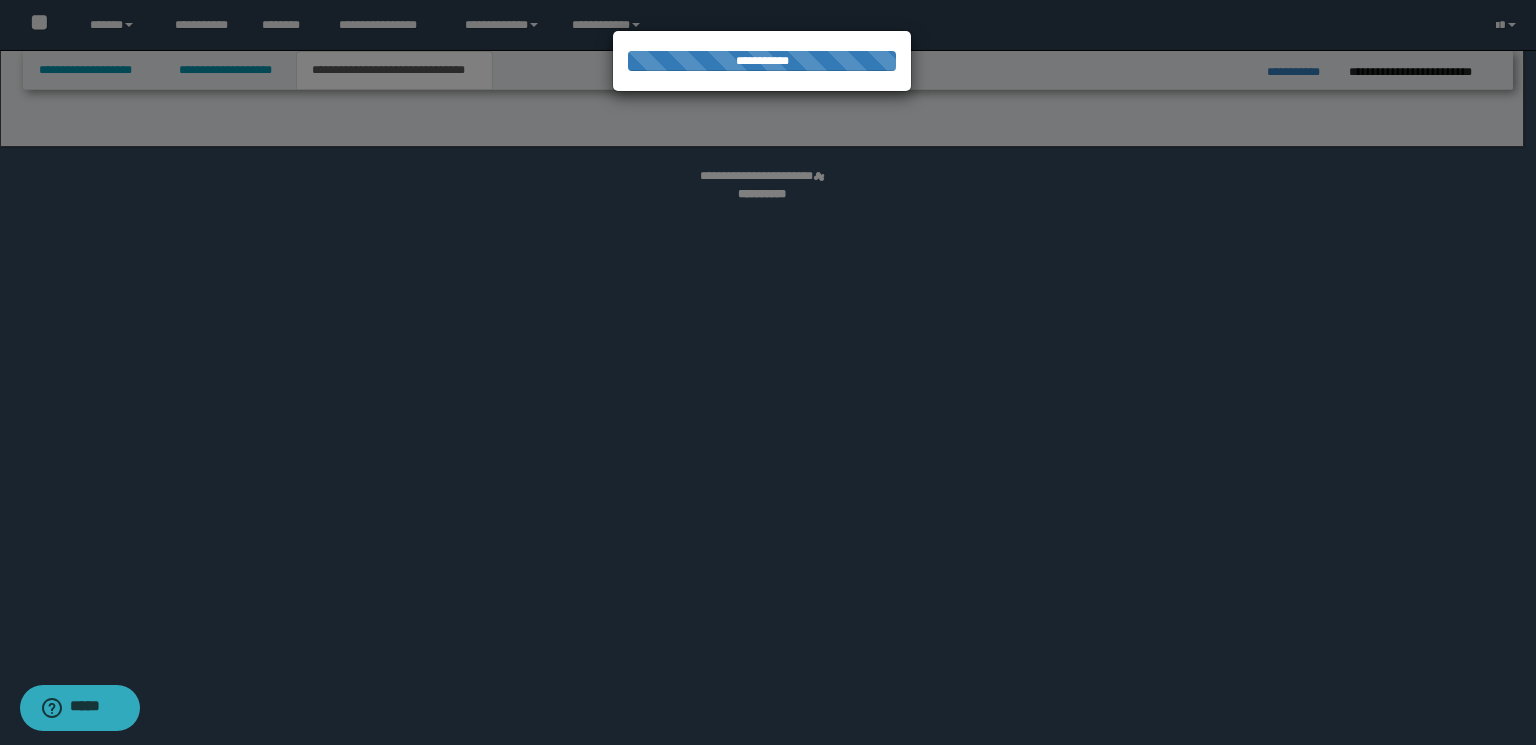 select on "*" 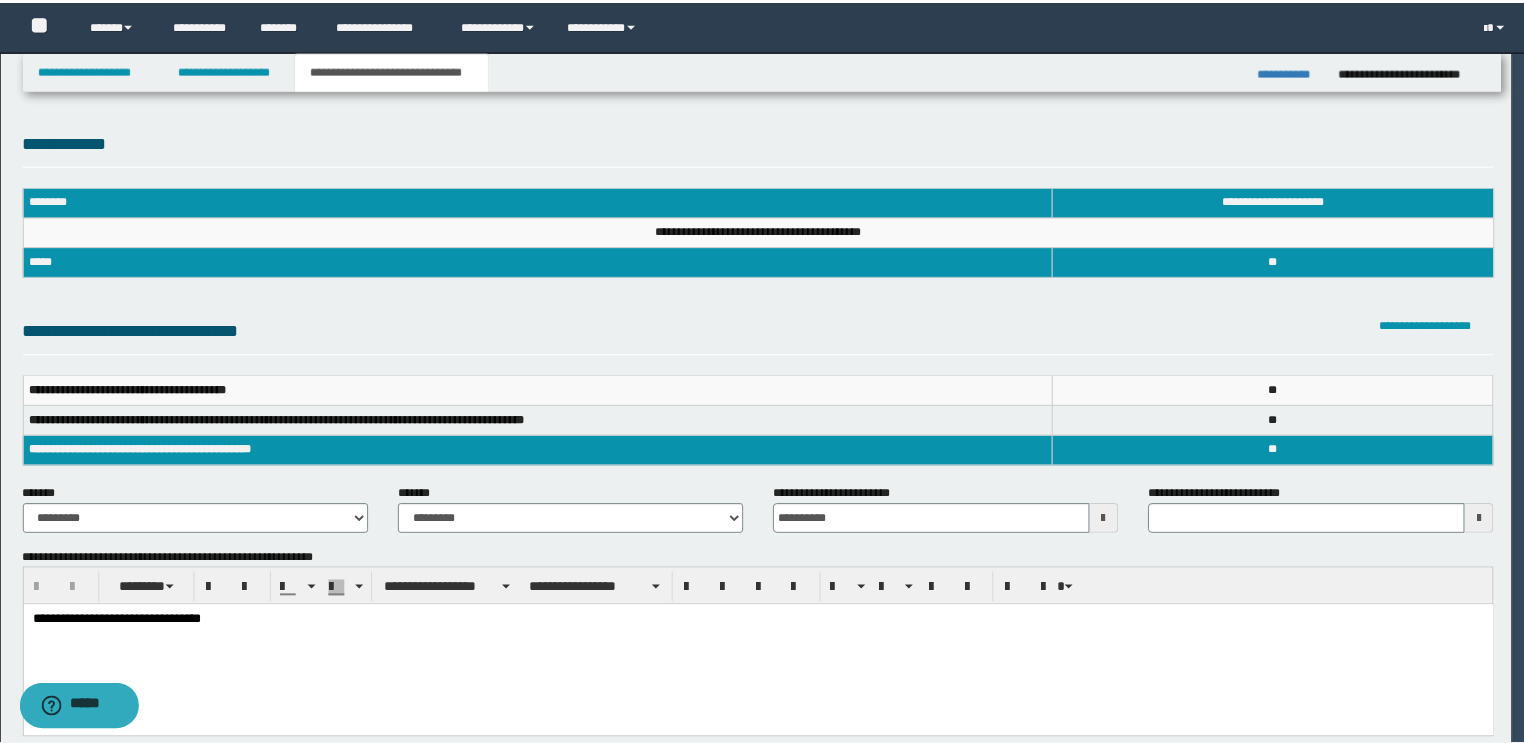 scroll, scrollTop: 0, scrollLeft: 0, axis: both 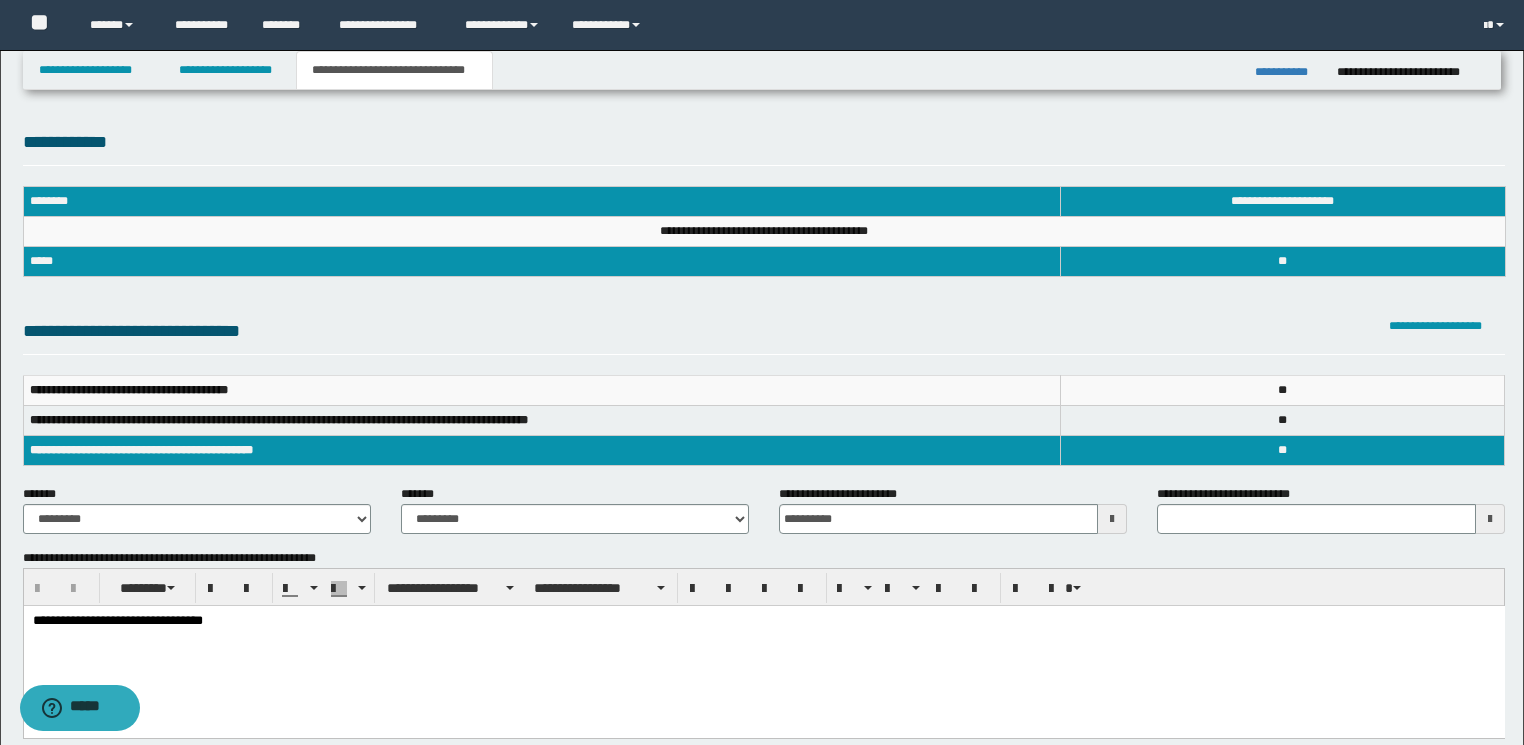 click on "**********" at bounding box center [1288, 72] 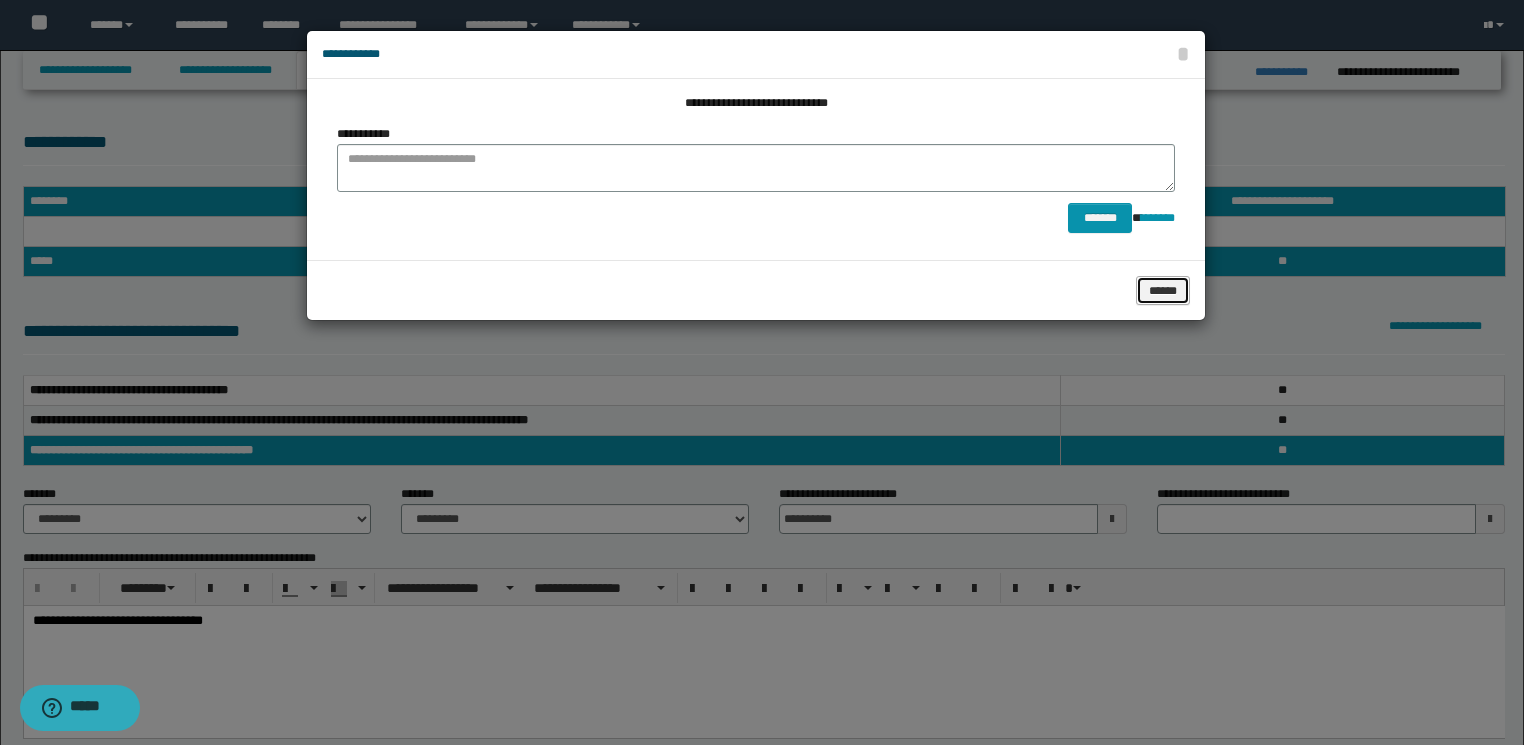 click on "******" at bounding box center [1163, 291] 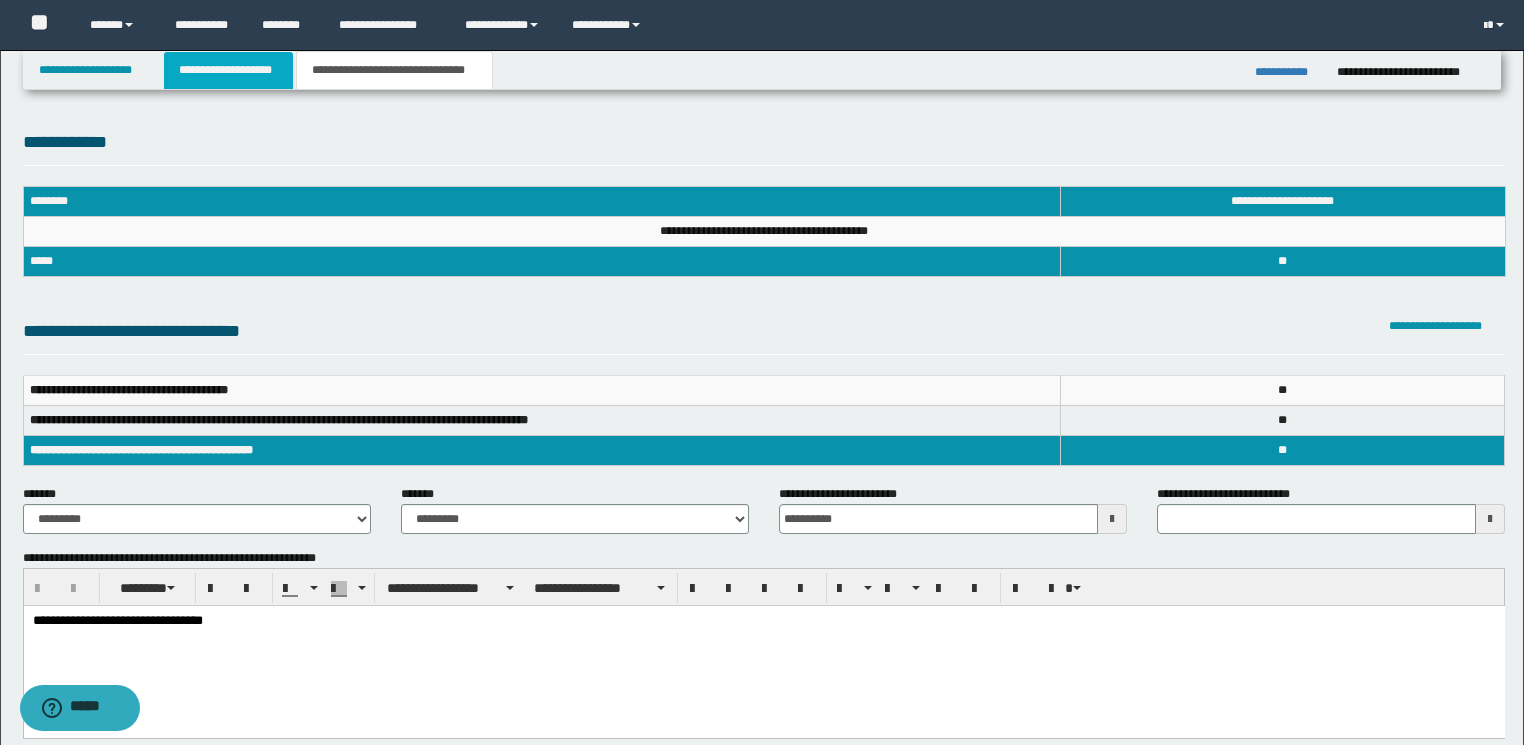 click on "**********" at bounding box center [228, 70] 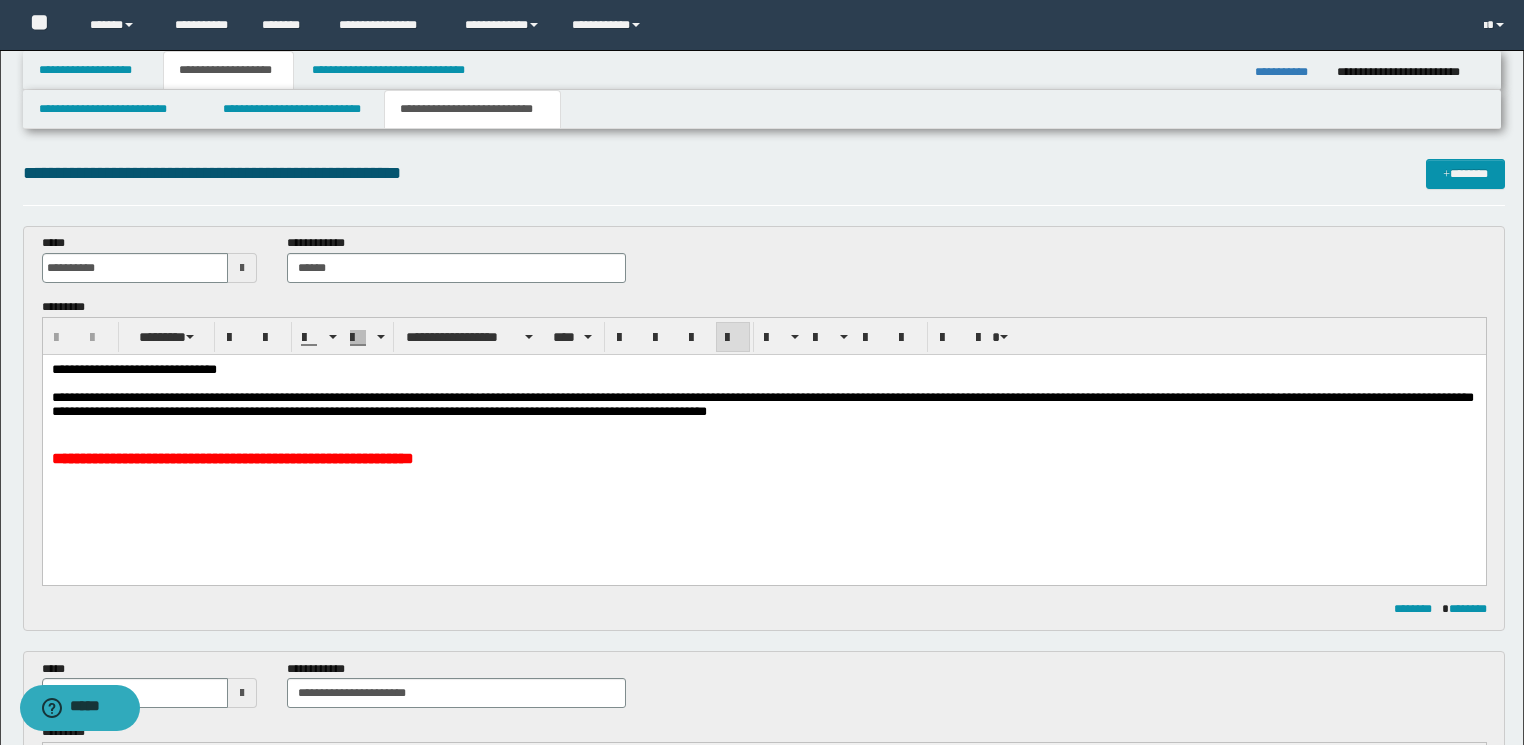 click at bounding box center (762, 383) 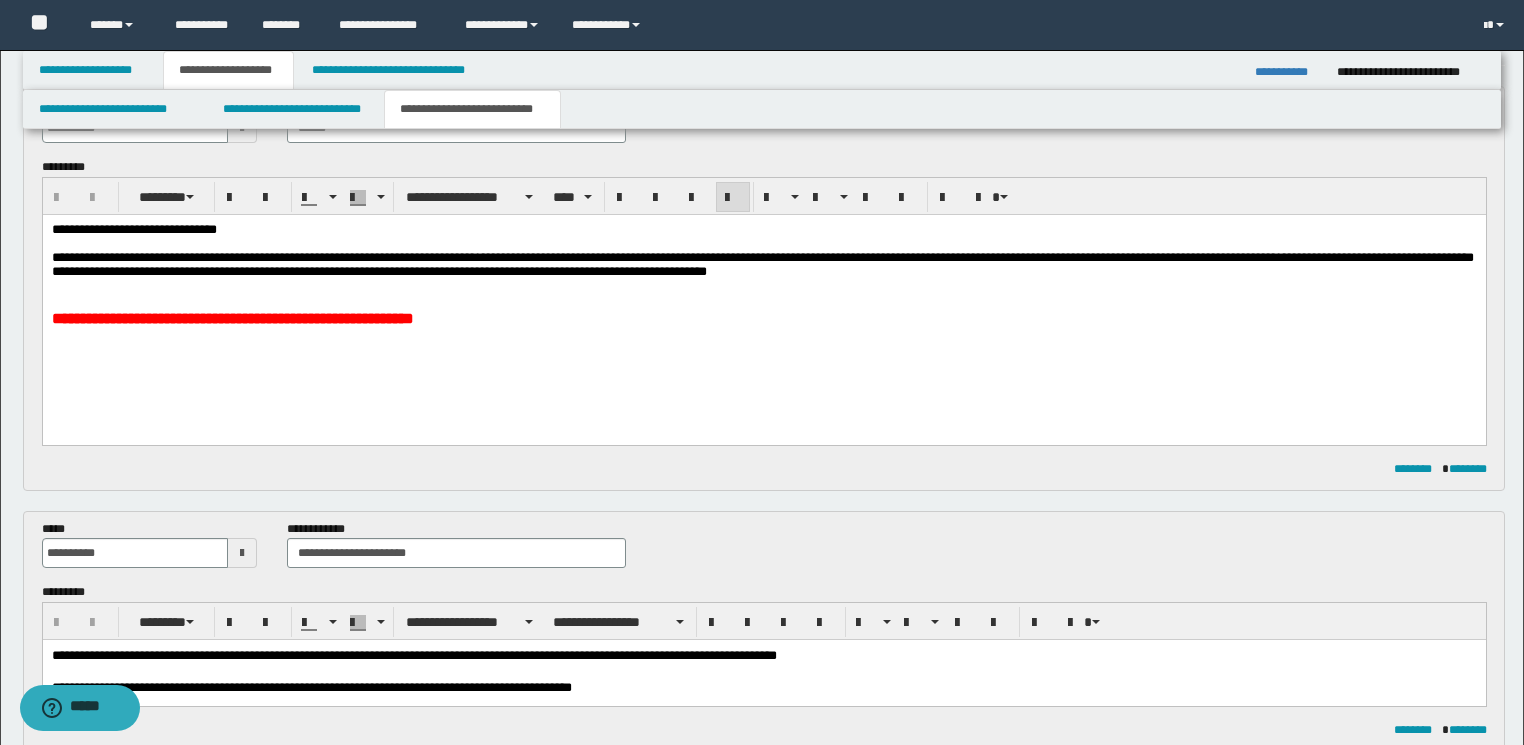 scroll, scrollTop: 320, scrollLeft: 0, axis: vertical 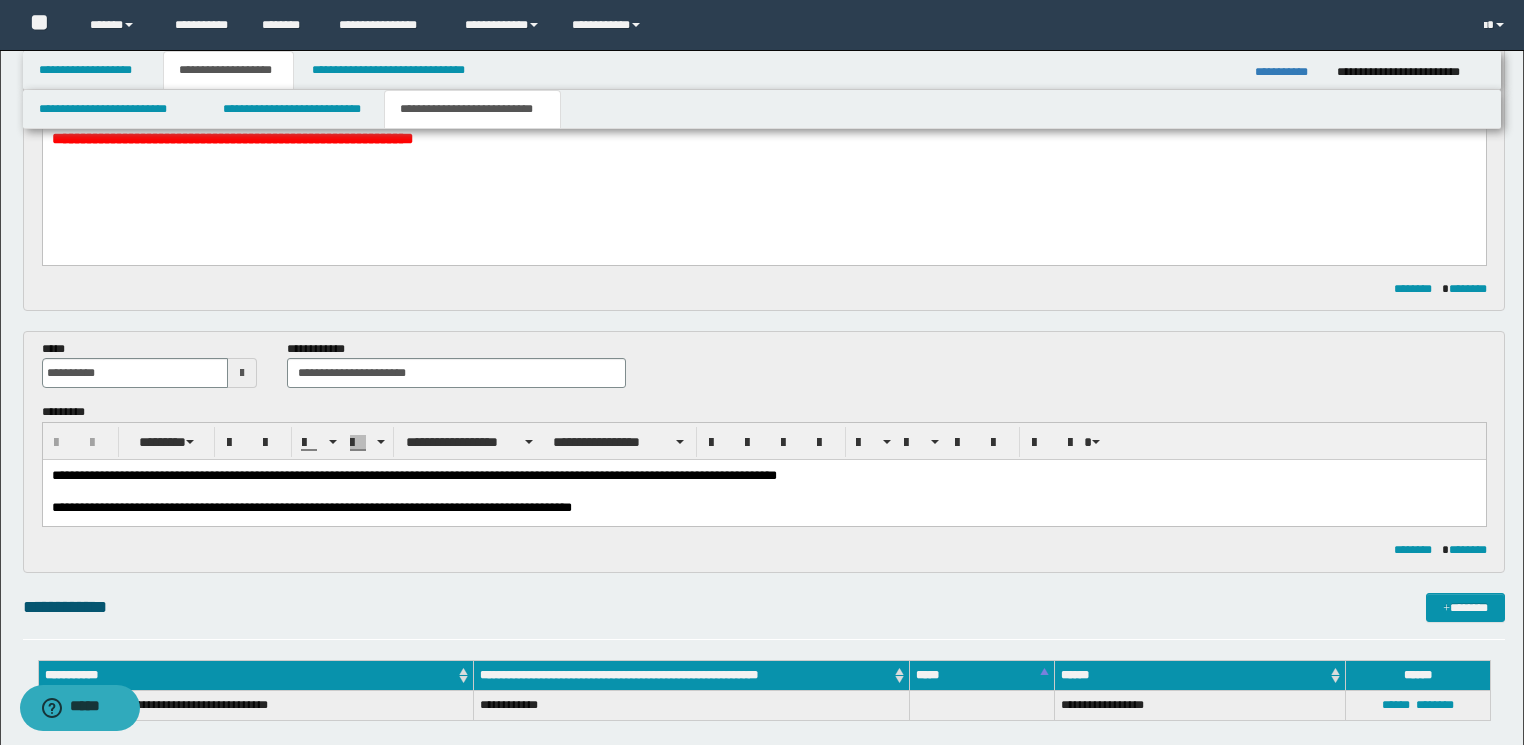 click on "**********" at bounding box center (763, 508) 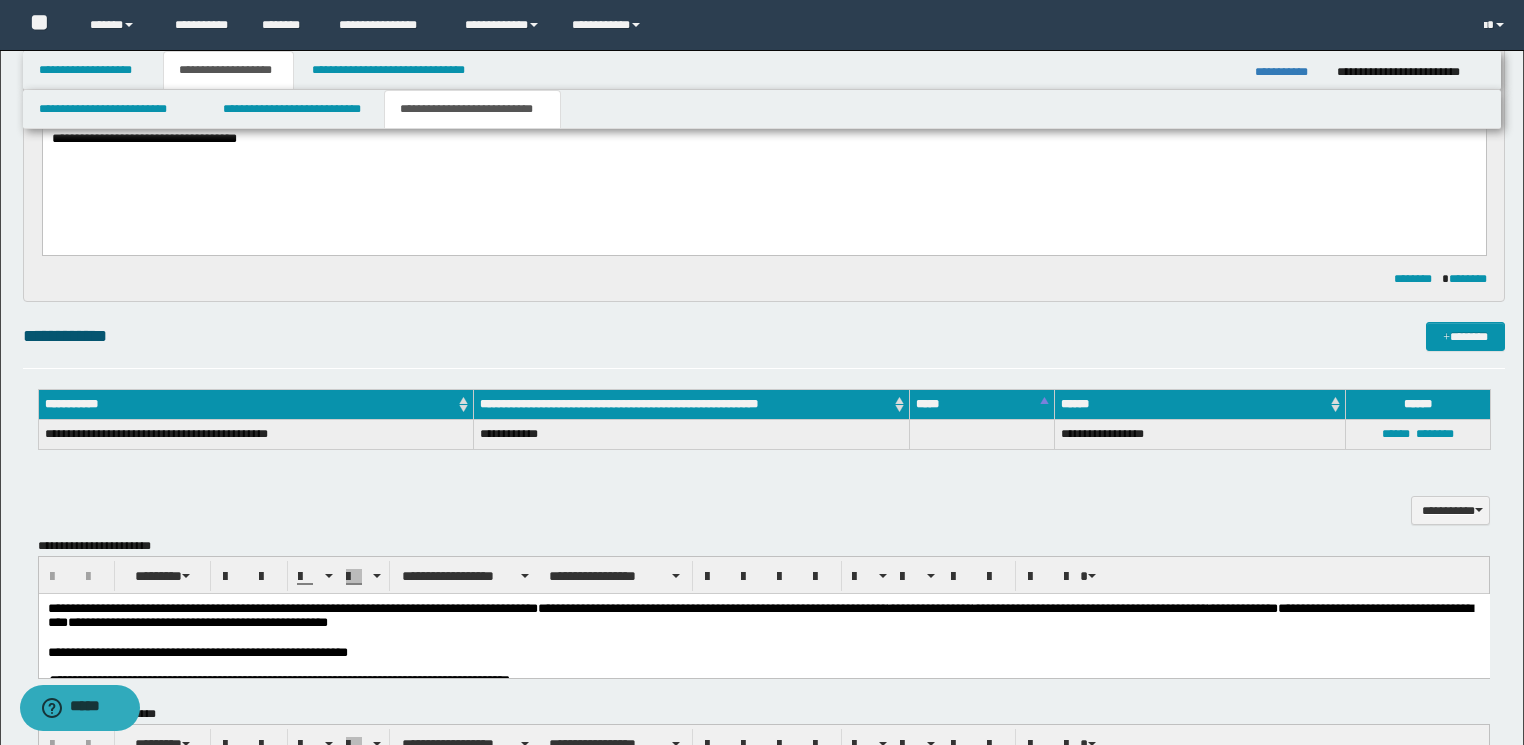 scroll, scrollTop: 960, scrollLeft: 0, axis: vertical 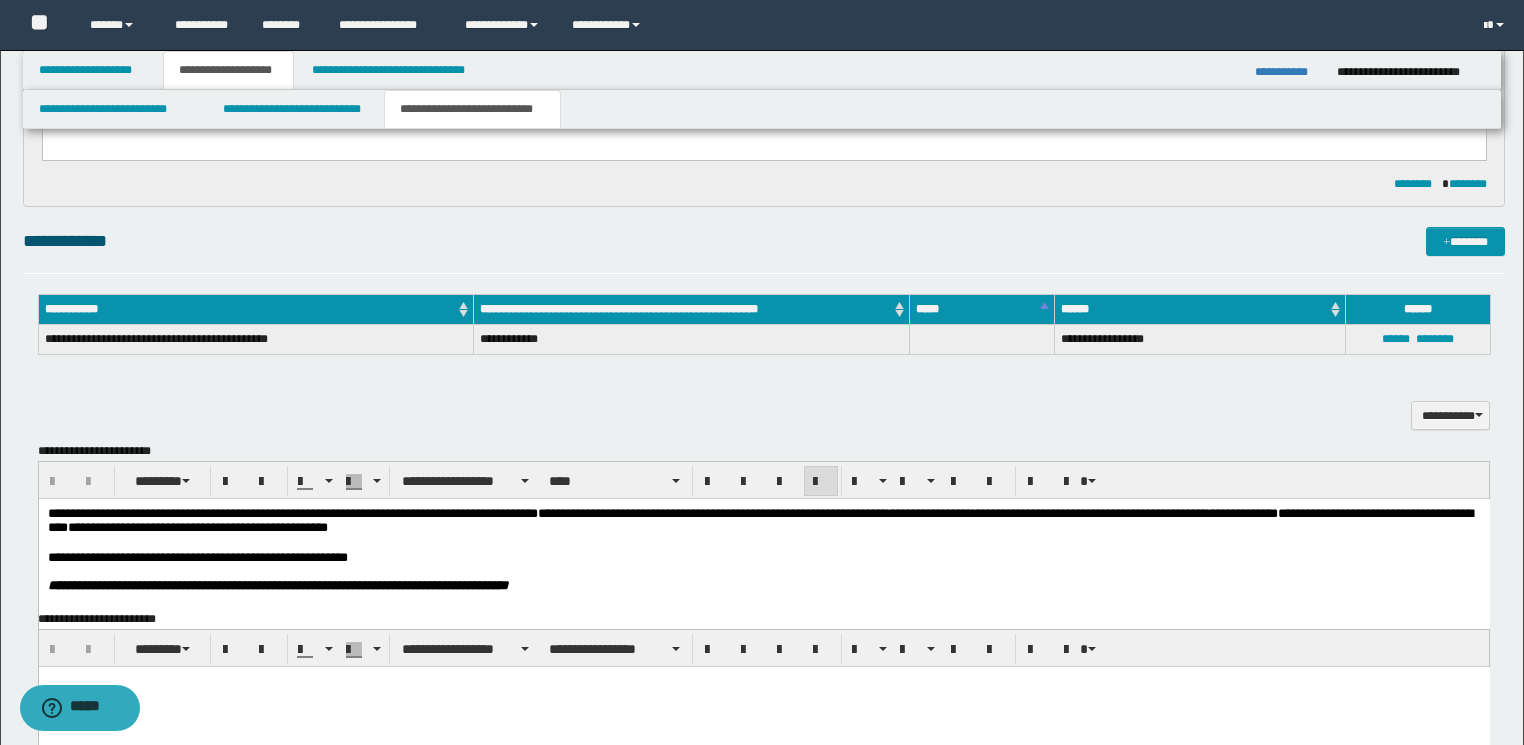 click on "**********" at bounding box center [787, 558] 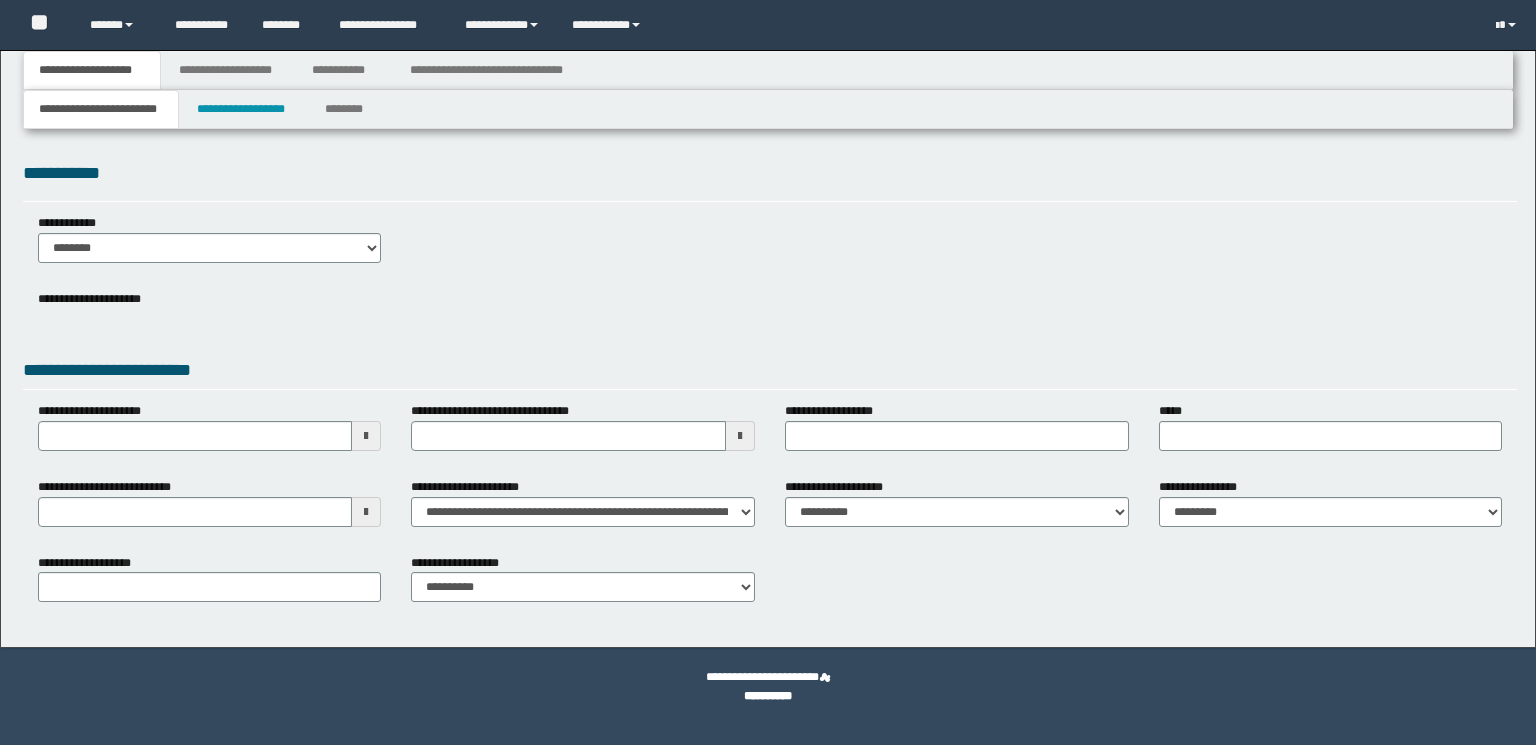 scroll, scrollTop: 0, scrollLeft: 0, axis: both 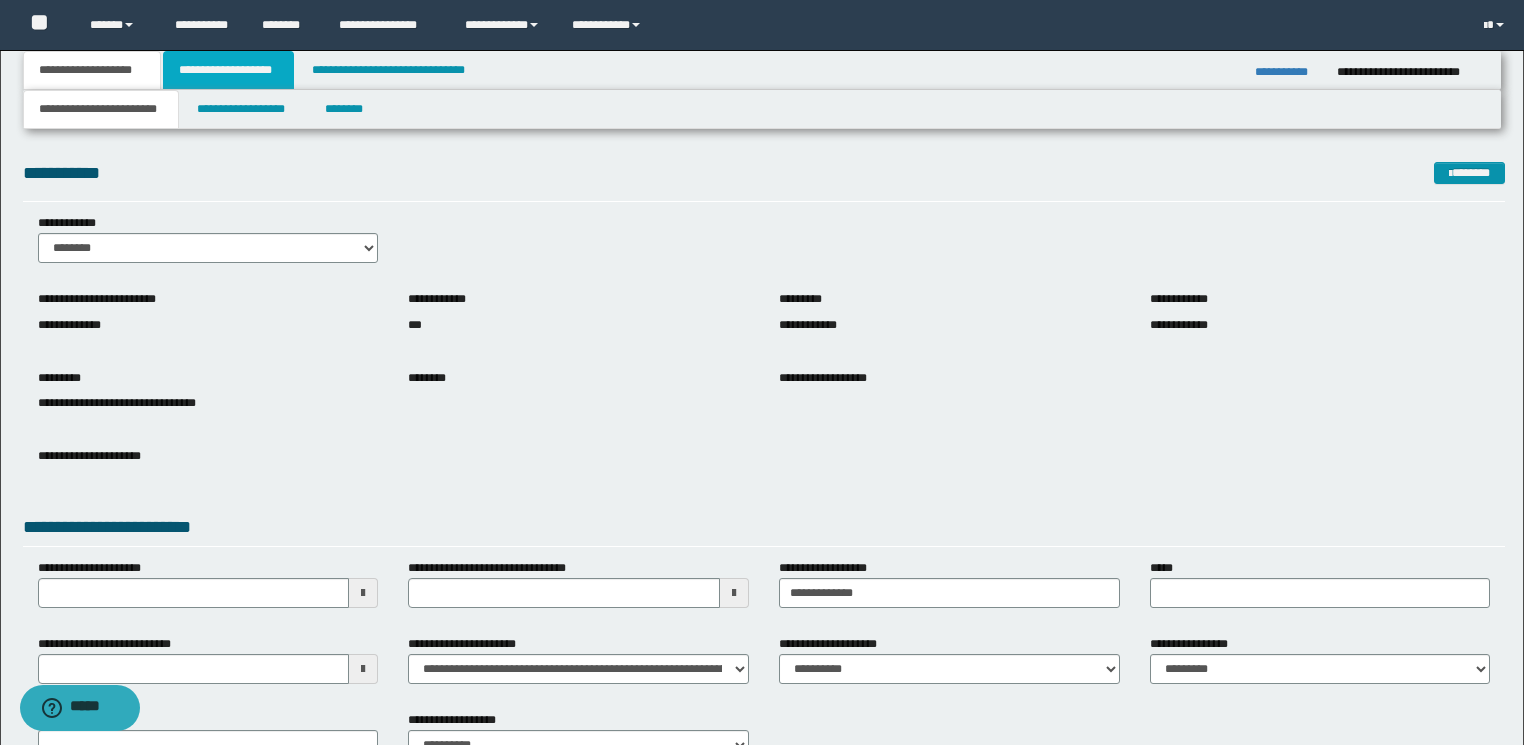 click on "**********" at bounding box center [228, 70] 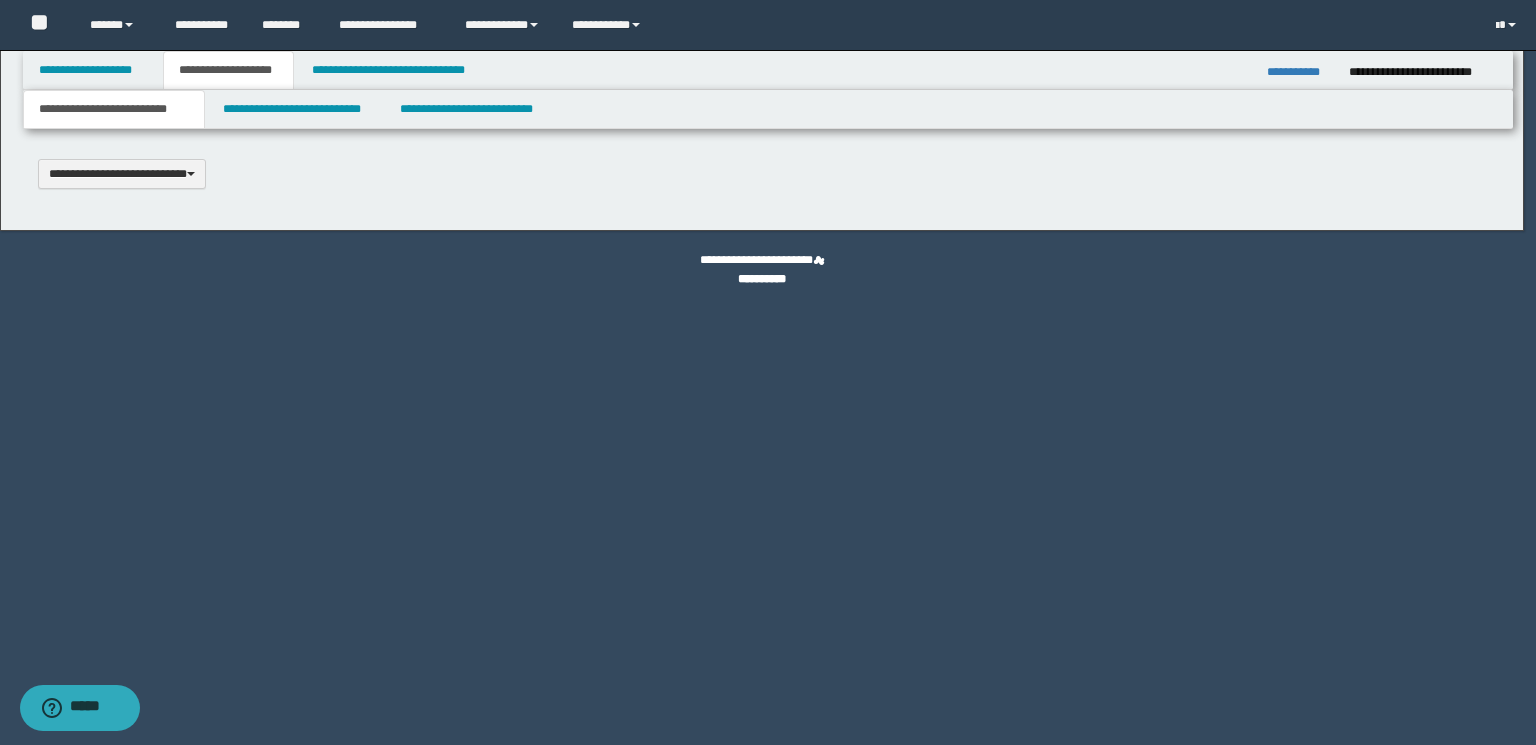 type 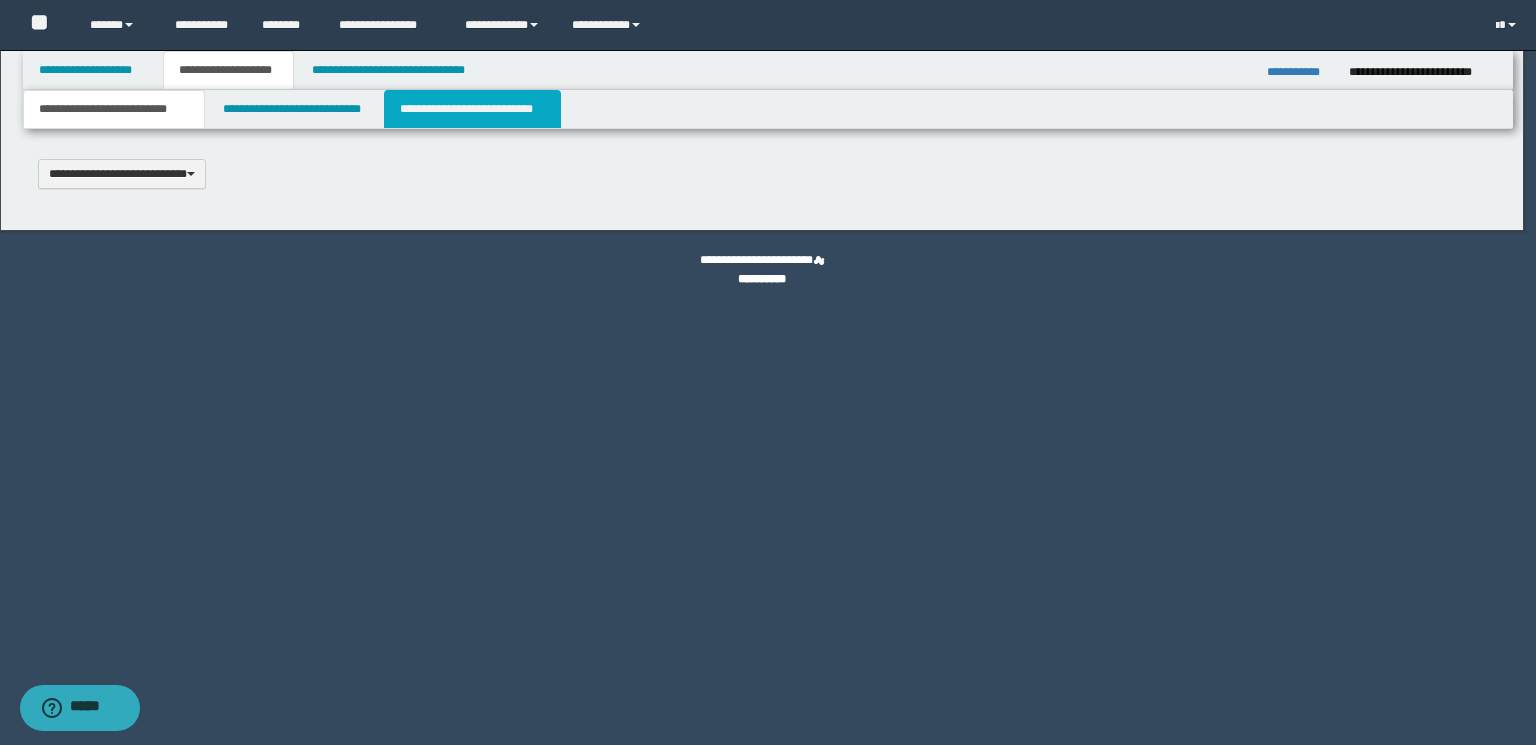 select on "*" 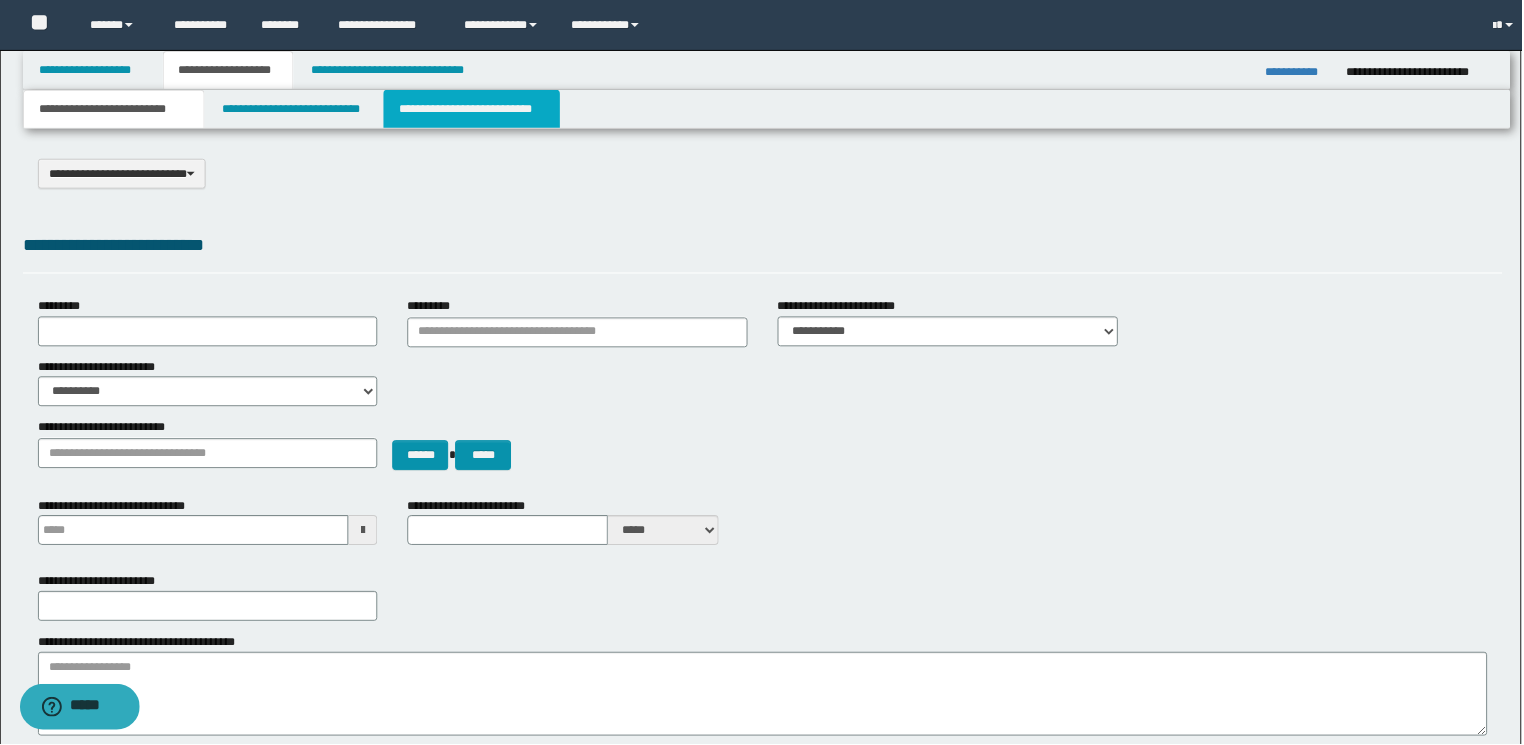 click on "**********" at bounding box center (472, 109) 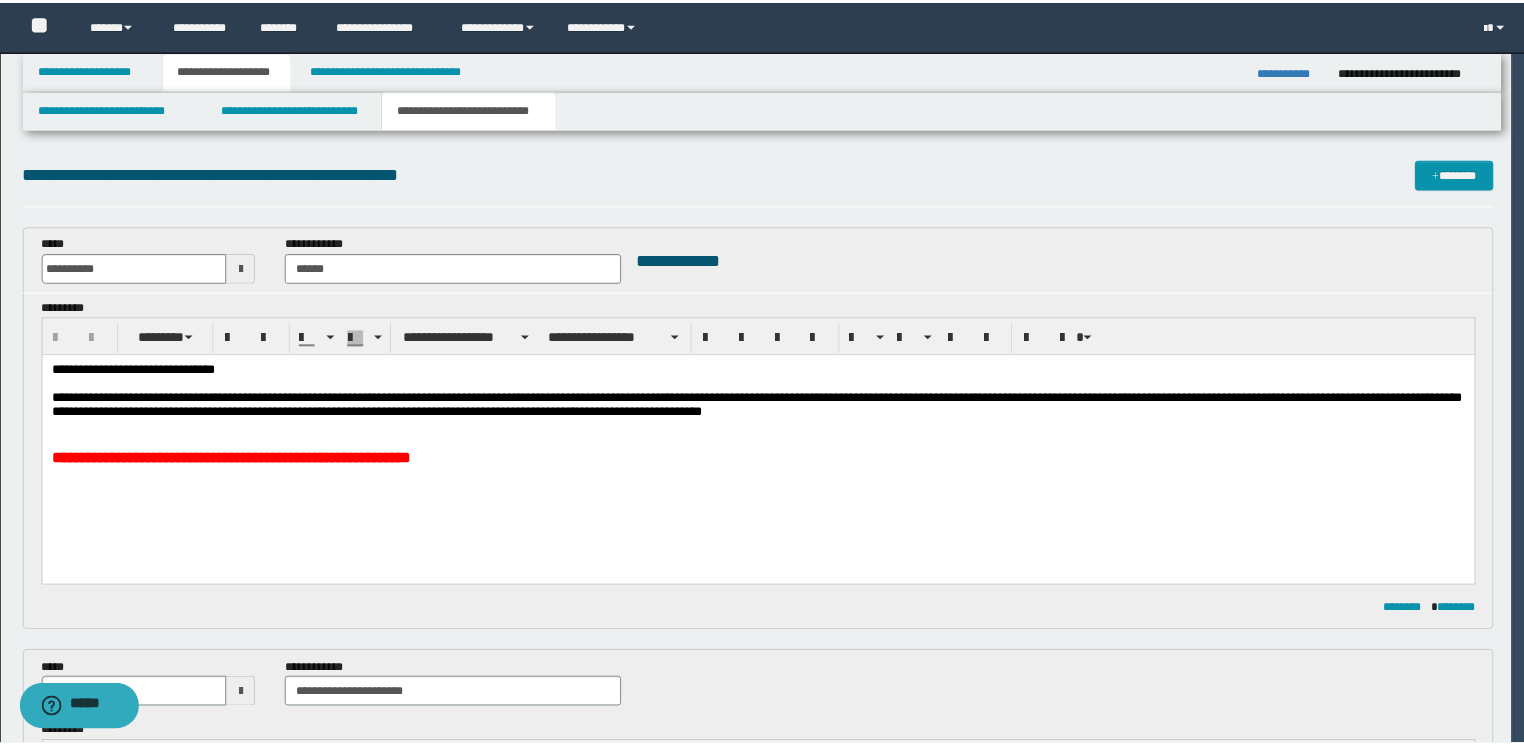 scroll, scrollTop: 0, scrollLeft: 0, axis: both 